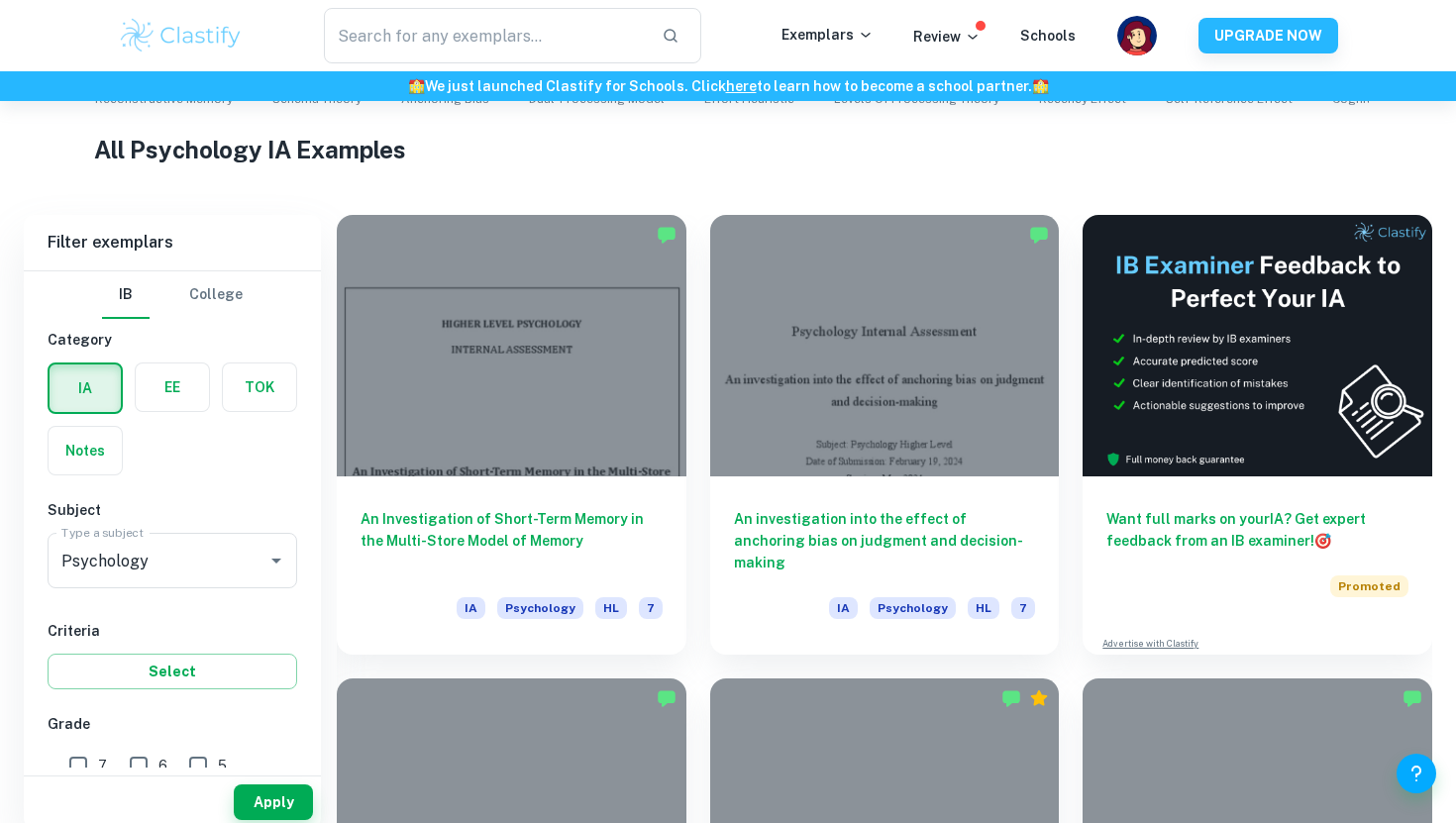 scroll, scrollTop: 467, scrollLeft: 0, axis: vertical 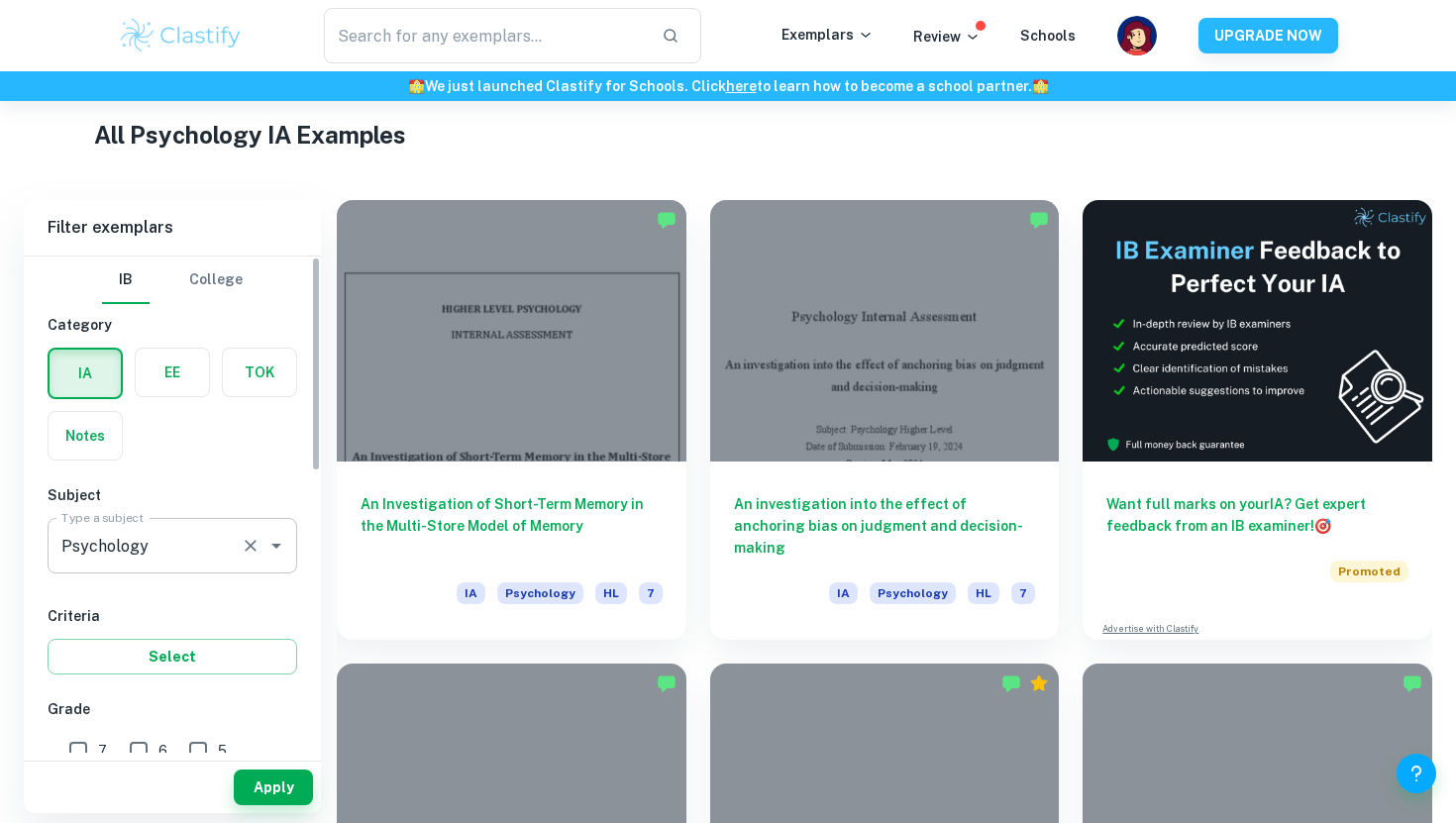 click at bounding box center [262, 546] 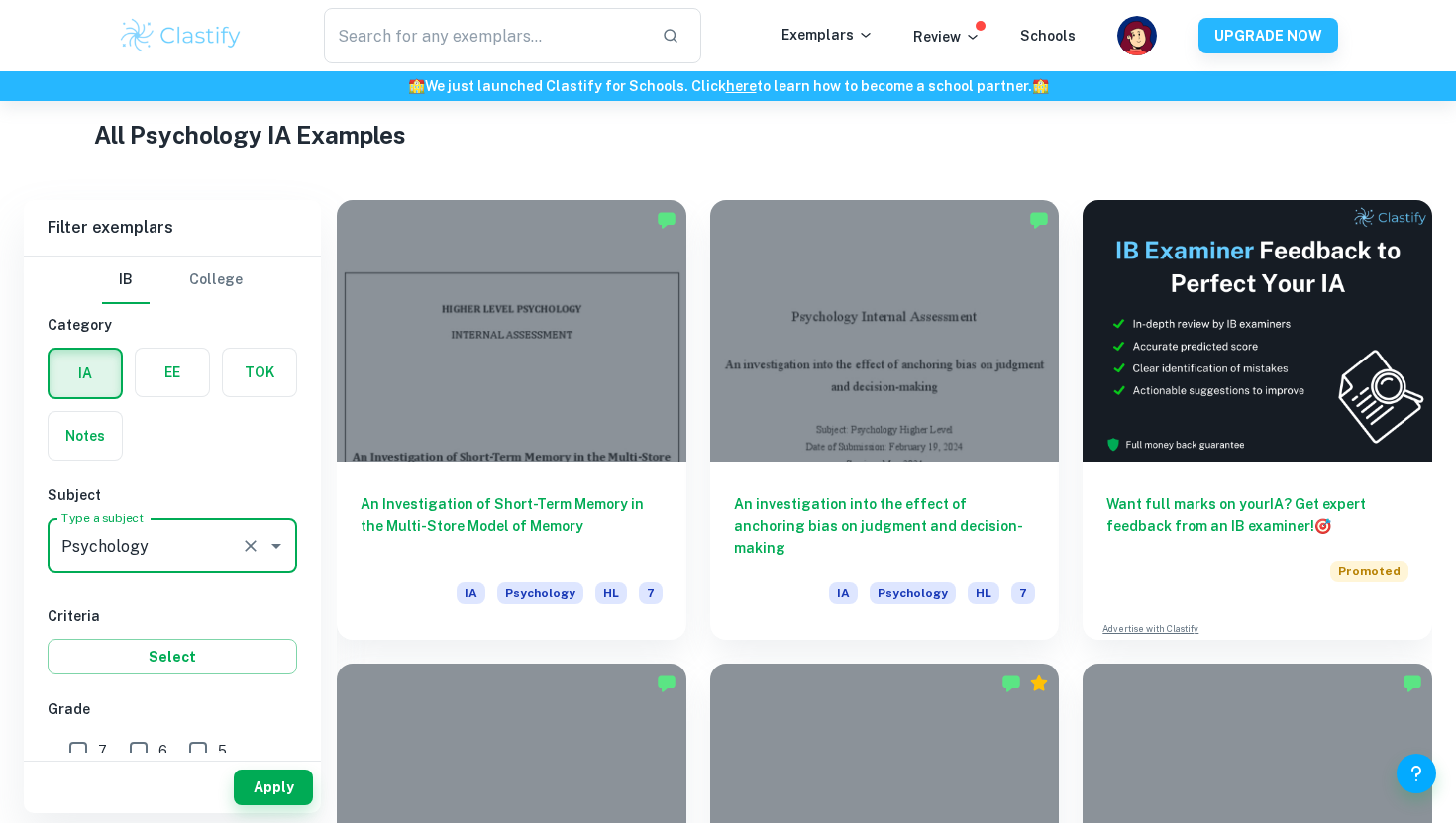 click 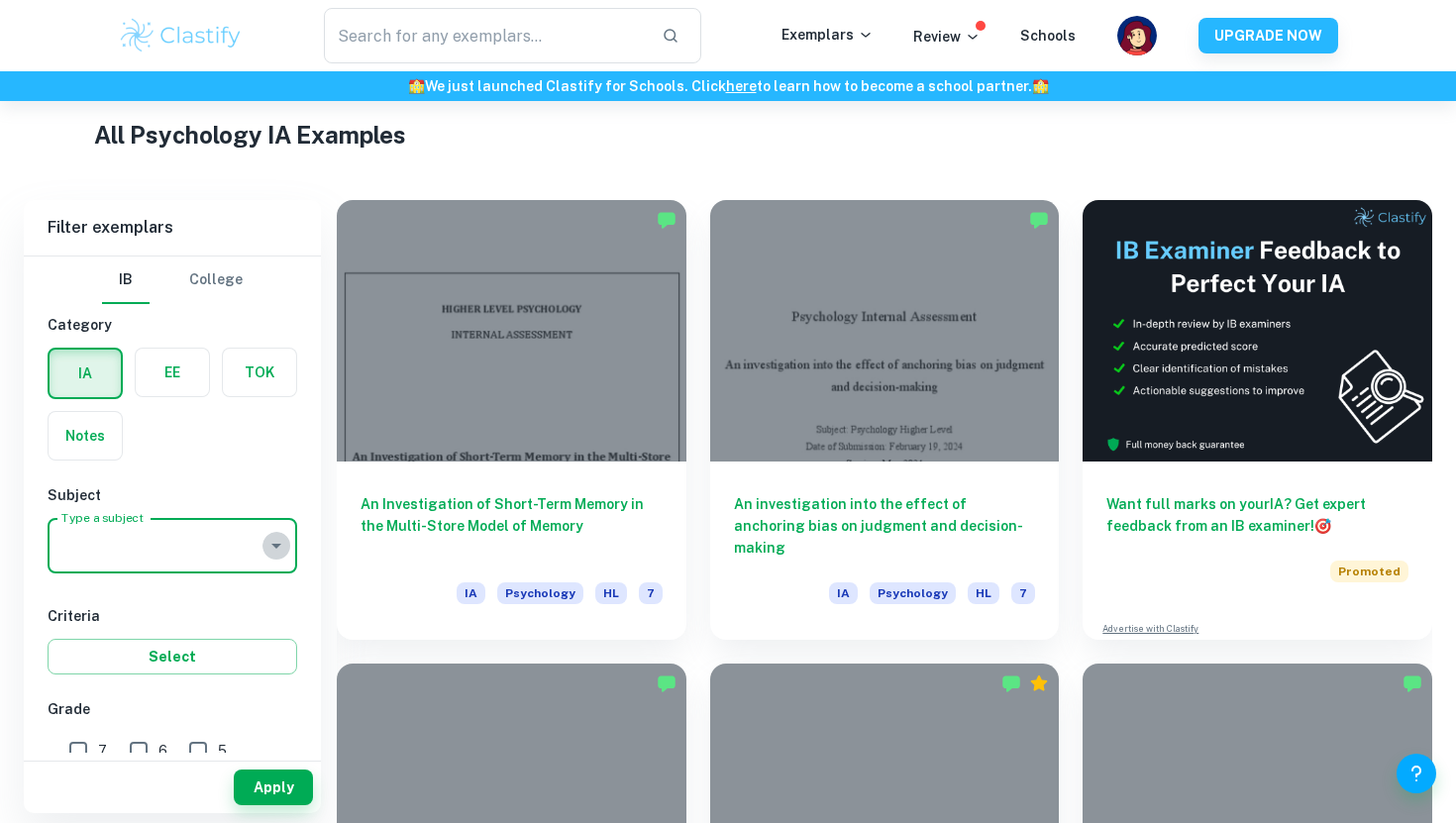 click 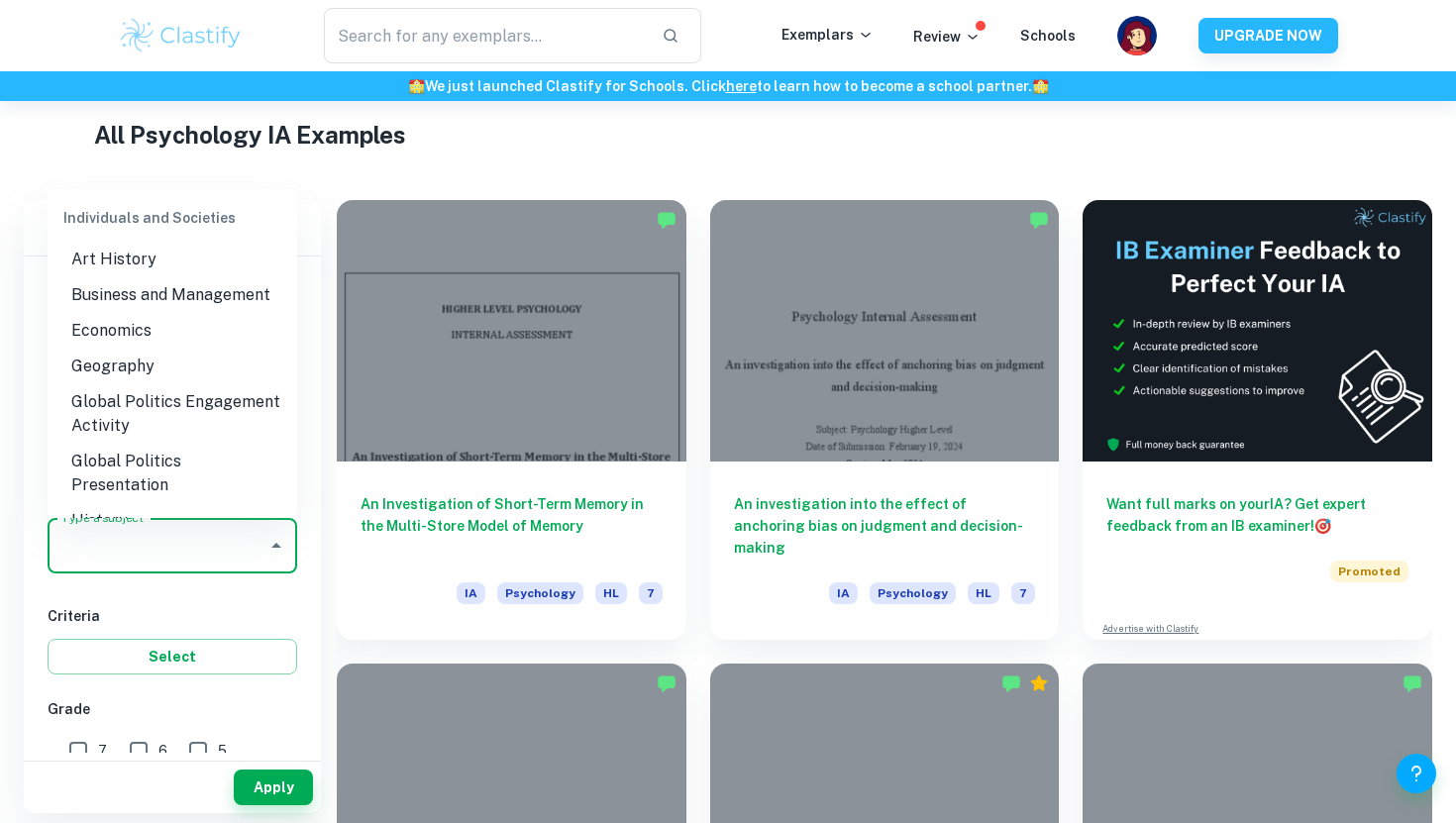 scroll, scrollTop: 2013, scrollLeft: 0, axis: vertical 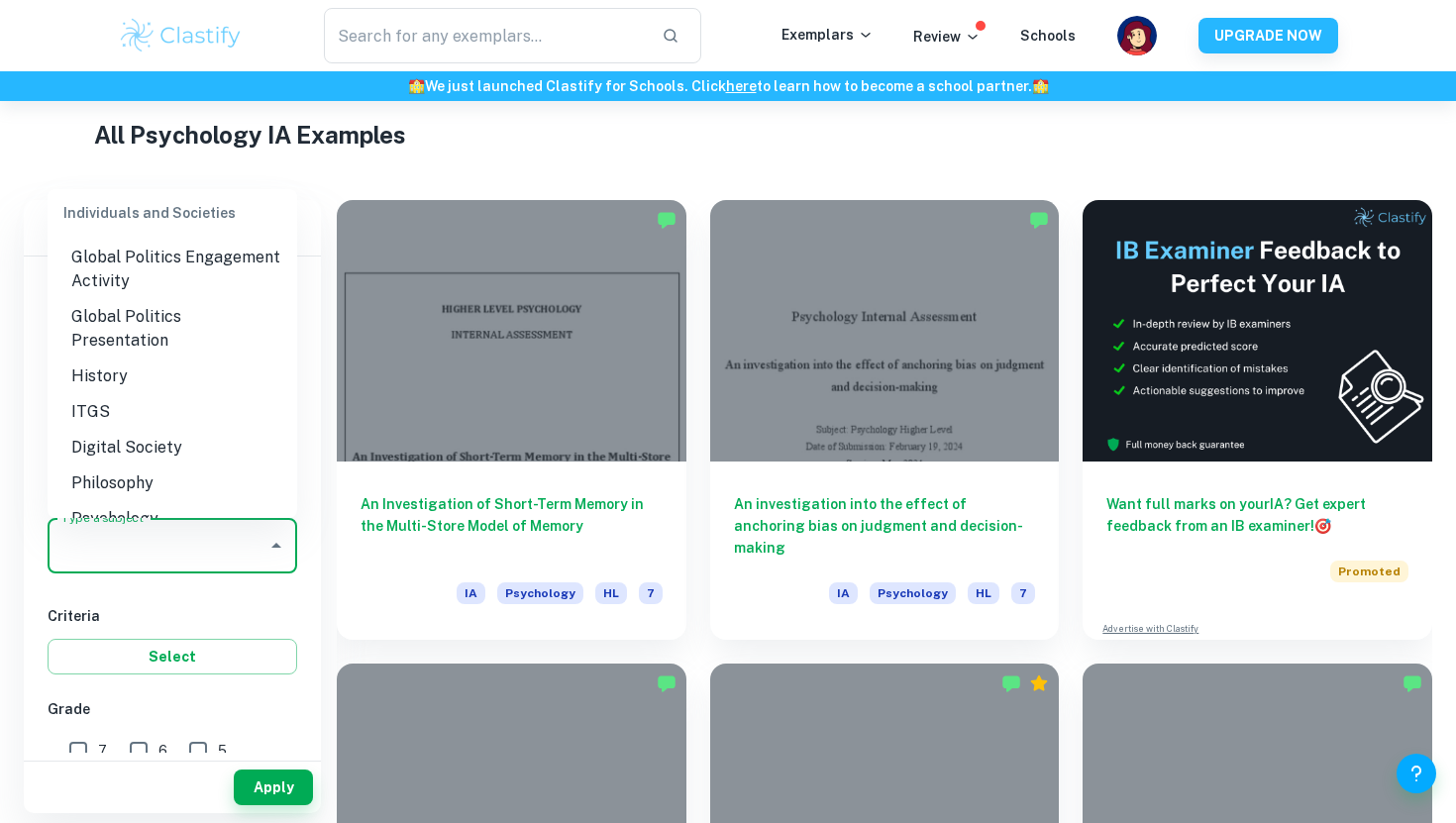 click on "History" at bounding box center (172, 376) 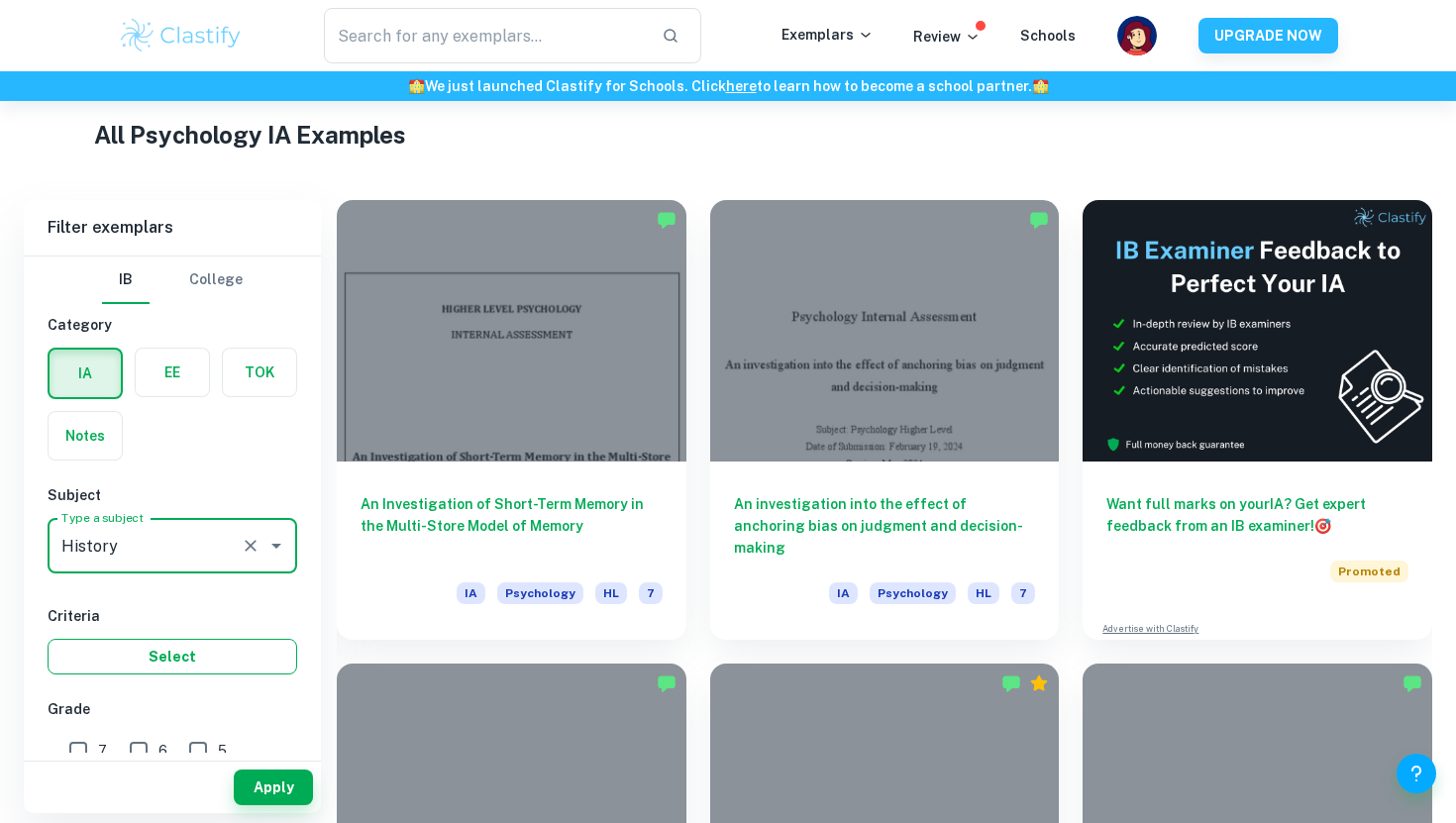 click on "Select" at bounding box center [172, 657] 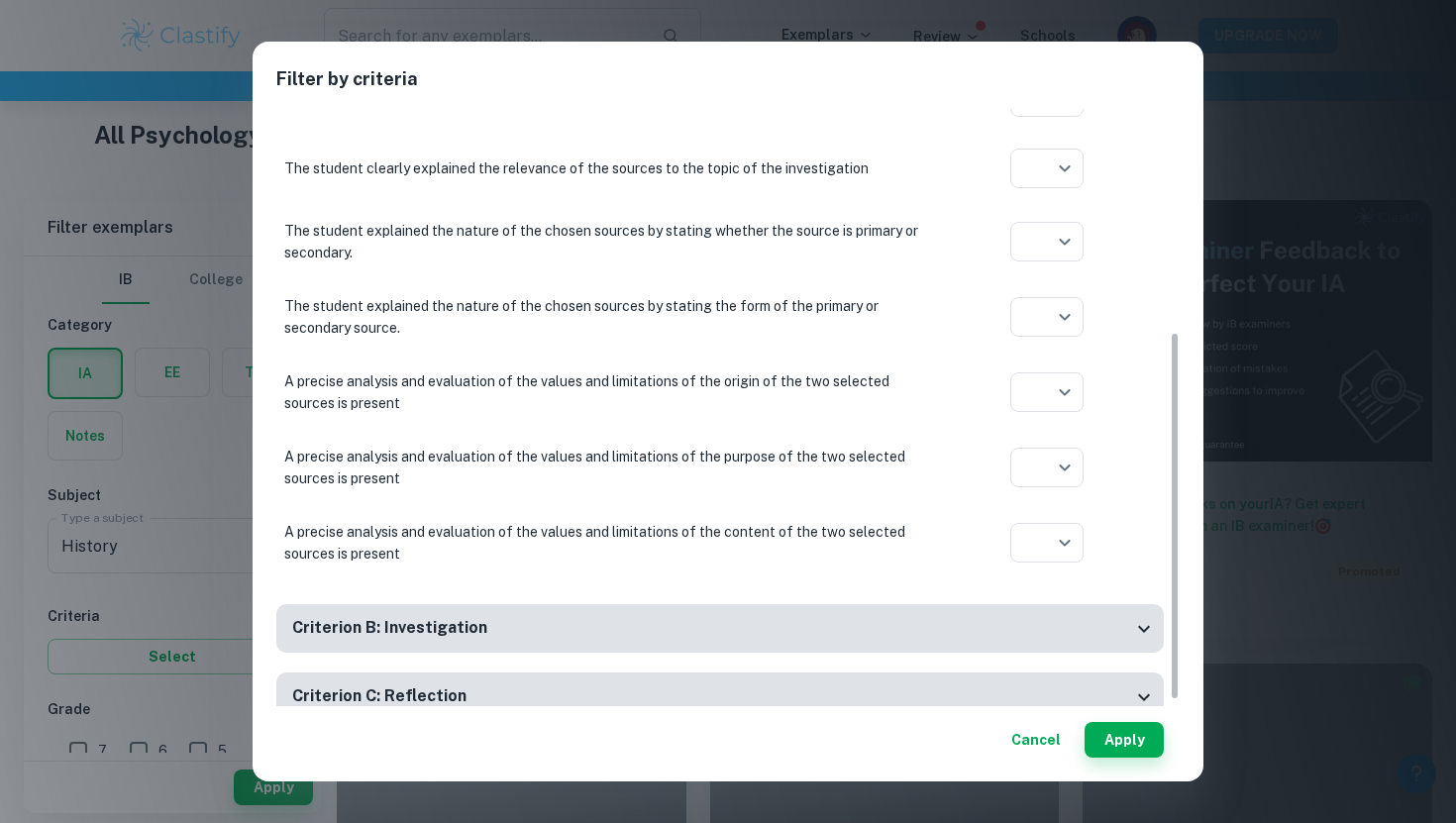 scroll, scrollTop: 371, scrollLeft: 0, axis: vertical 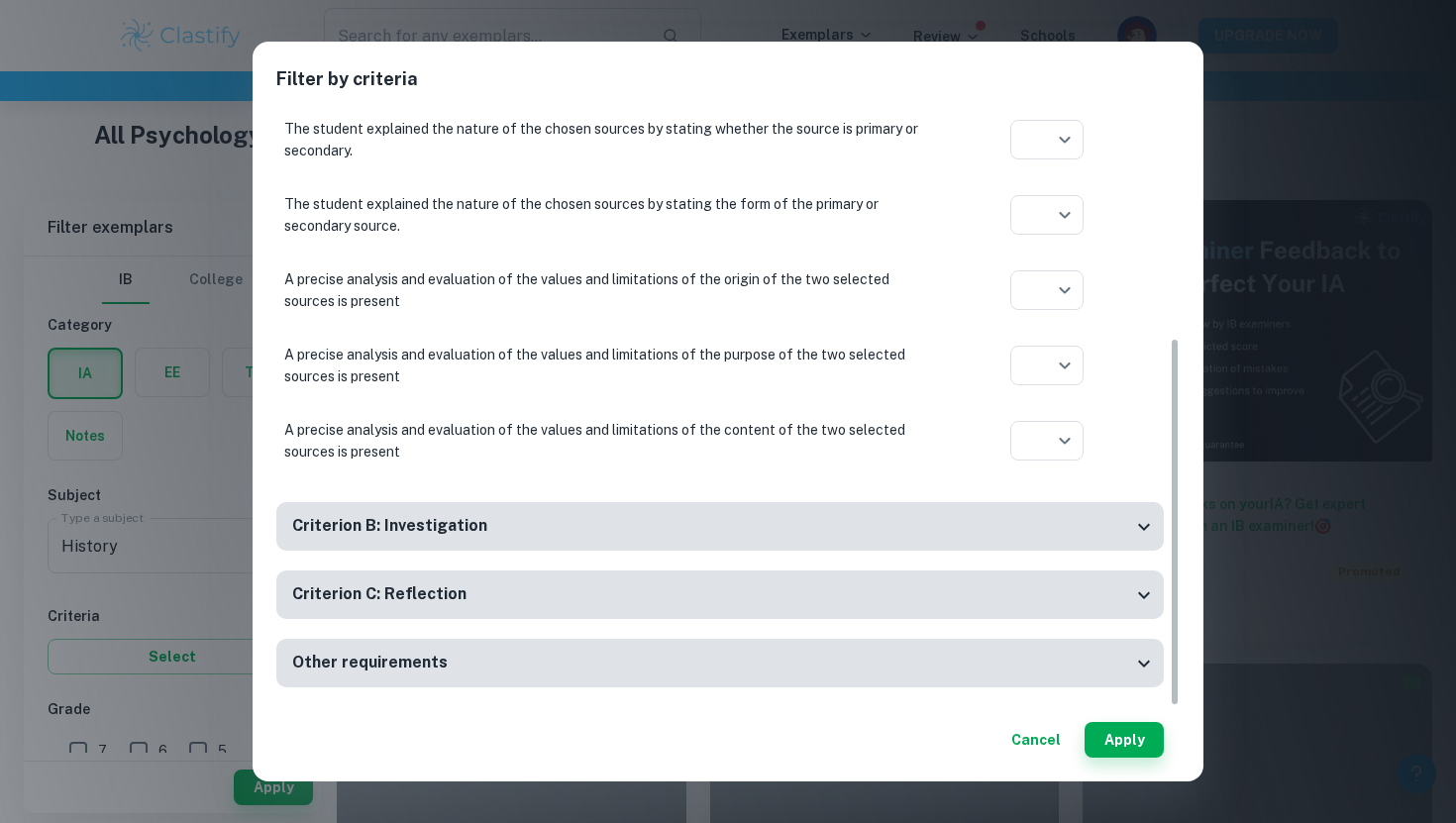 click on "Criterion B: Investigation" at bounding box center [712, 526] 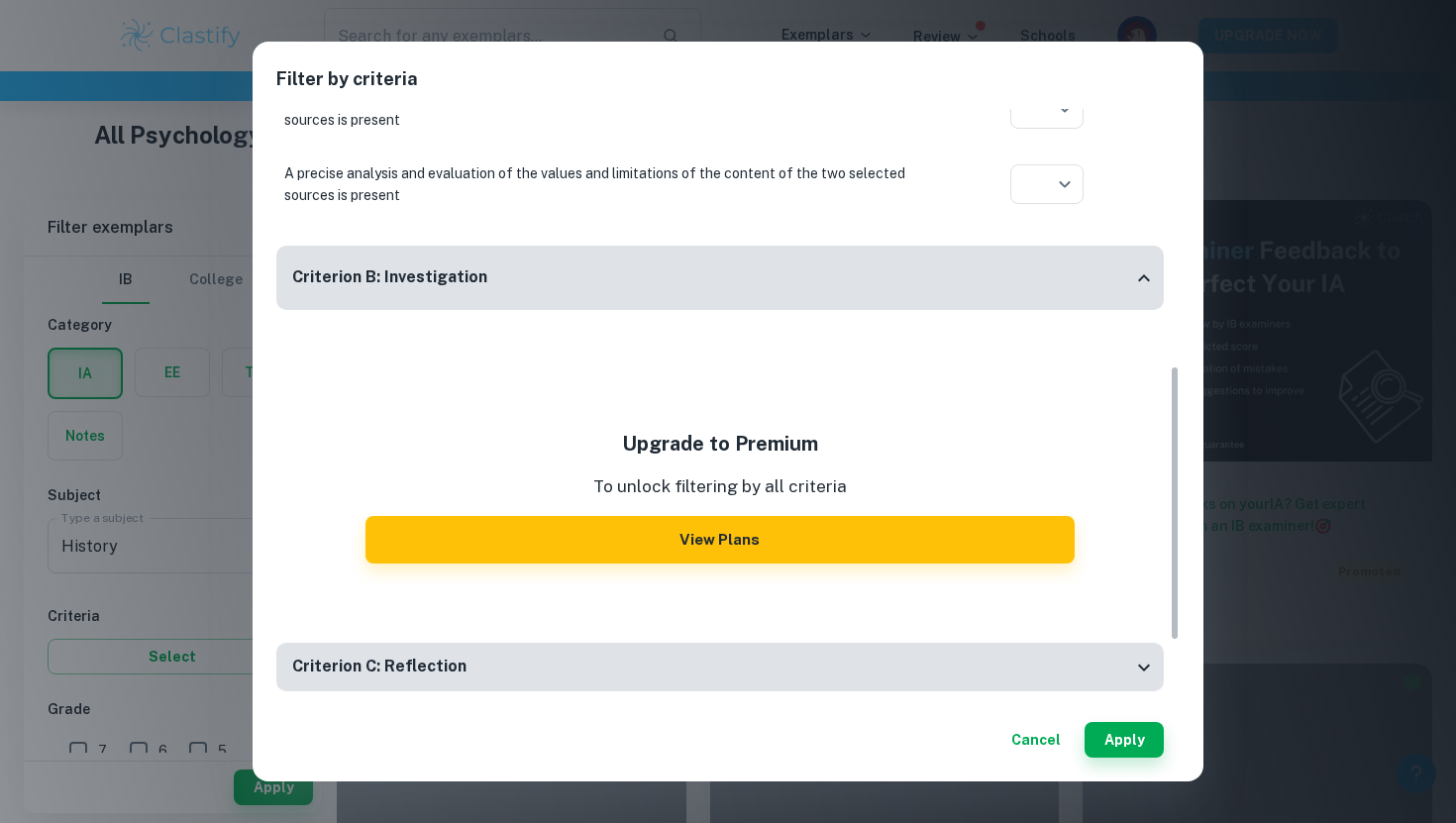 scroll, scrollTop: 700, scrollLeft: 0, axis: vertical 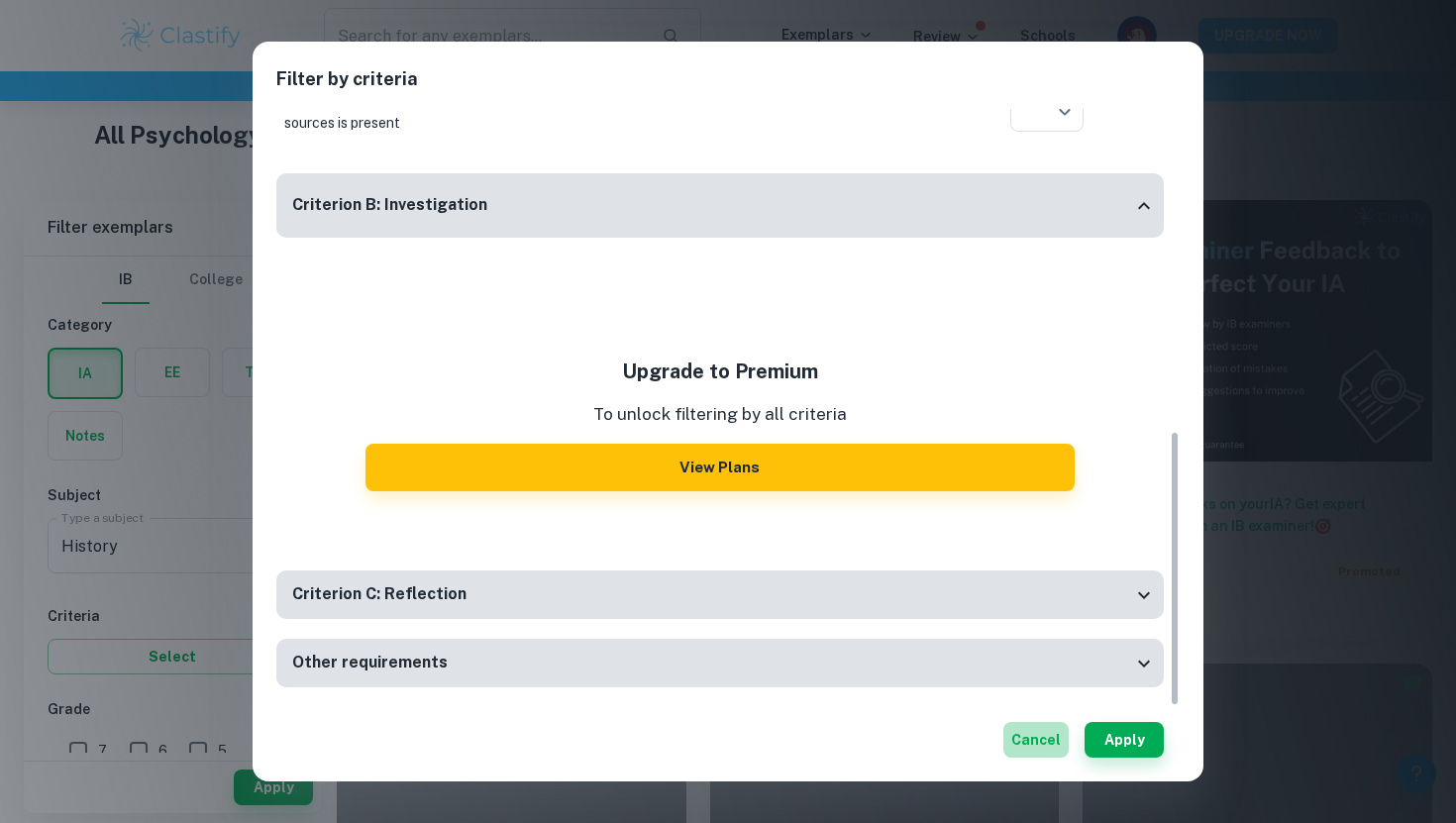 click on "Cancel" at bounding box center (1036, 740) 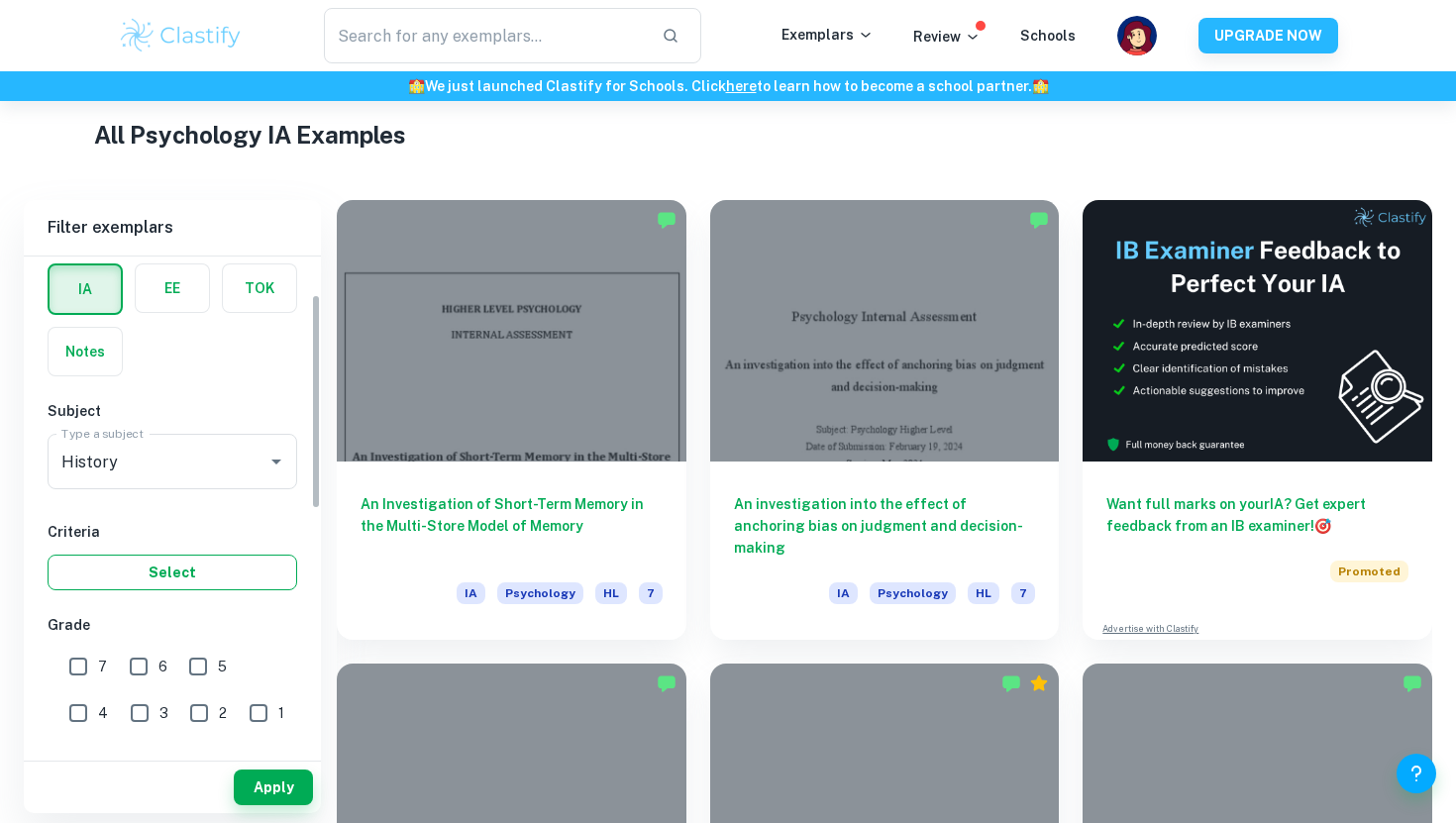 scroll, scrollTop: 90, scrollLeft: 0, axis: vertical 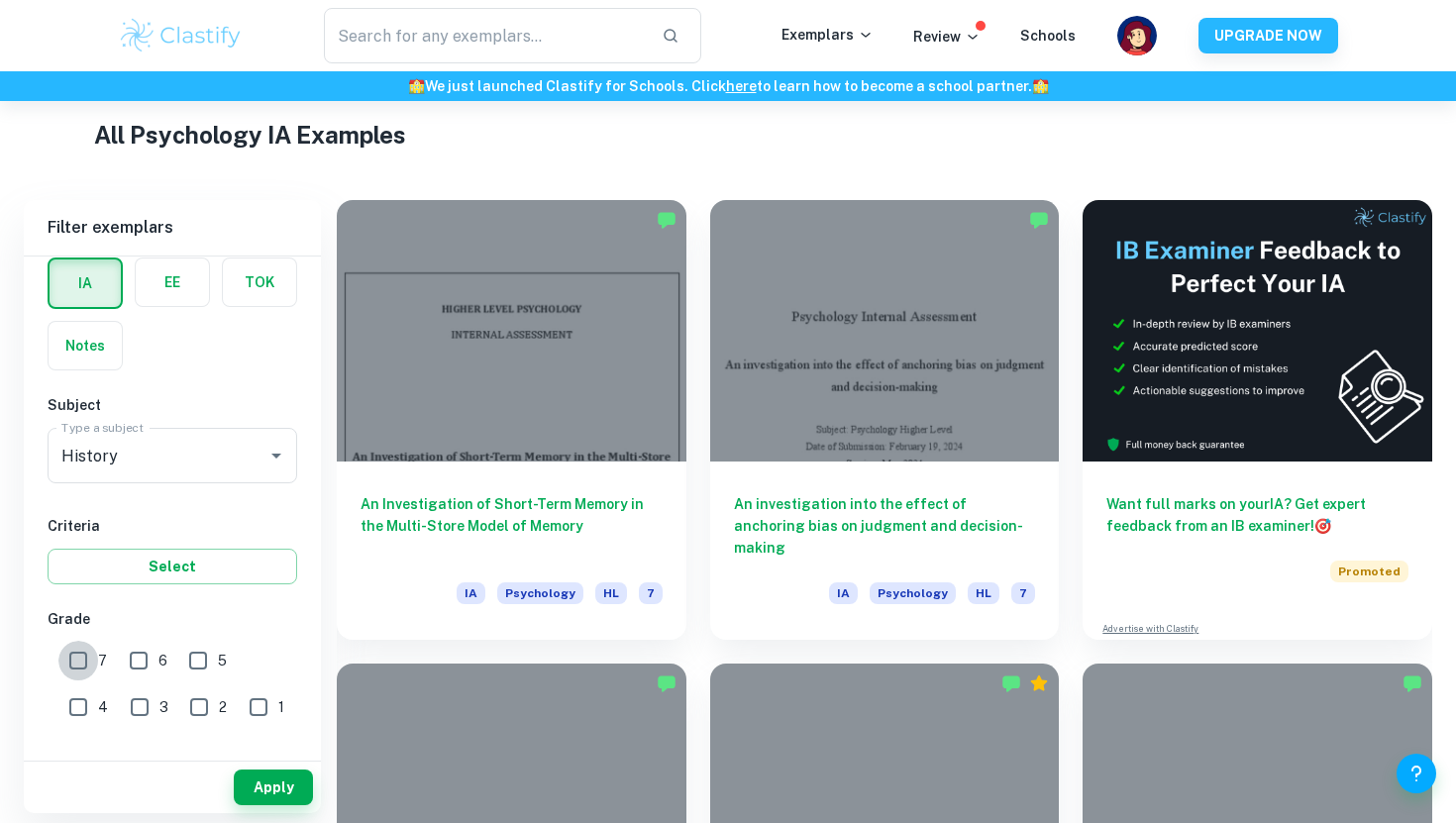 click on "7" at bounding box center [78, 661] 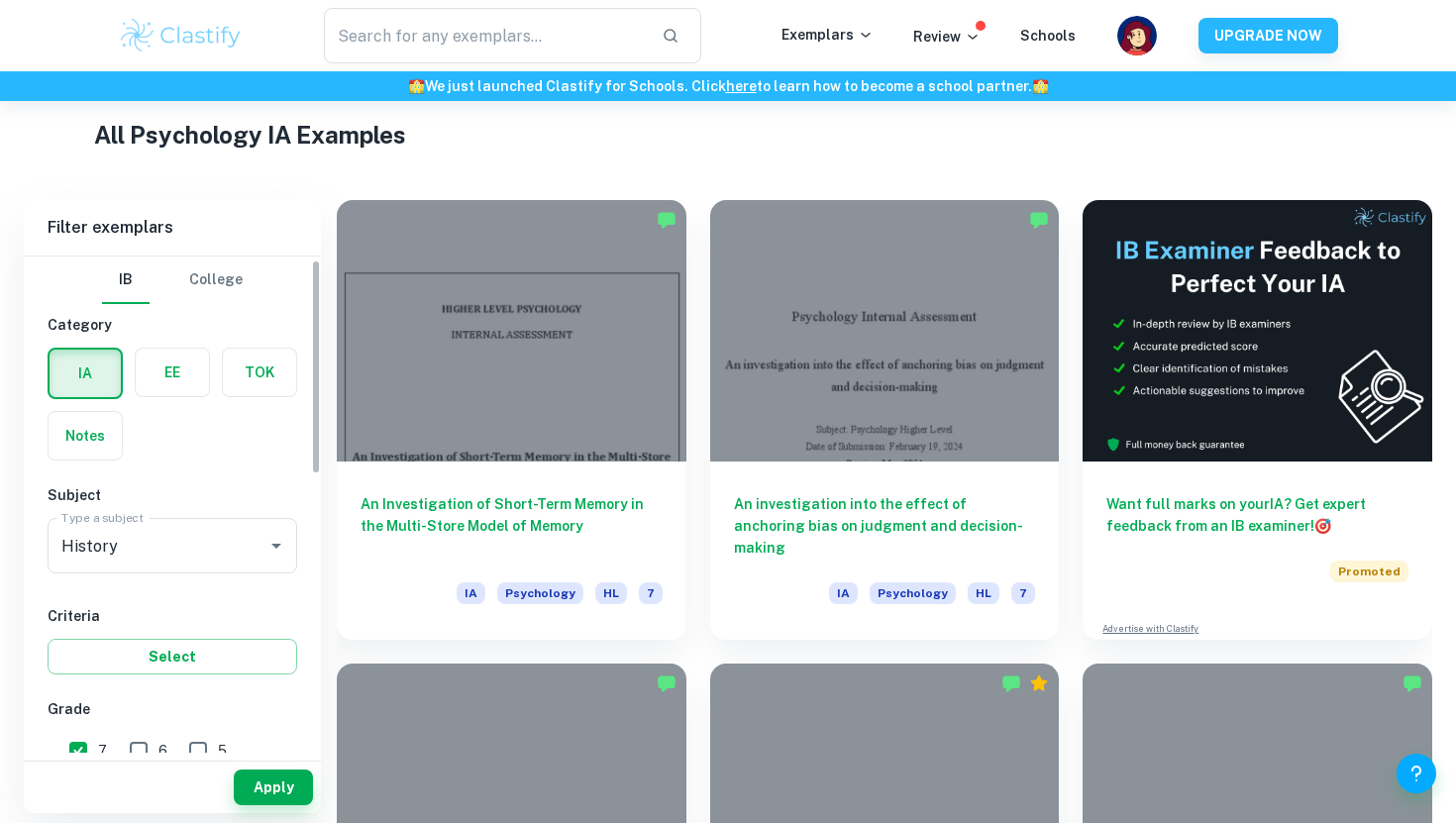 scroll, scrollTop: 48, scrollLeft: 0, axis: vertical 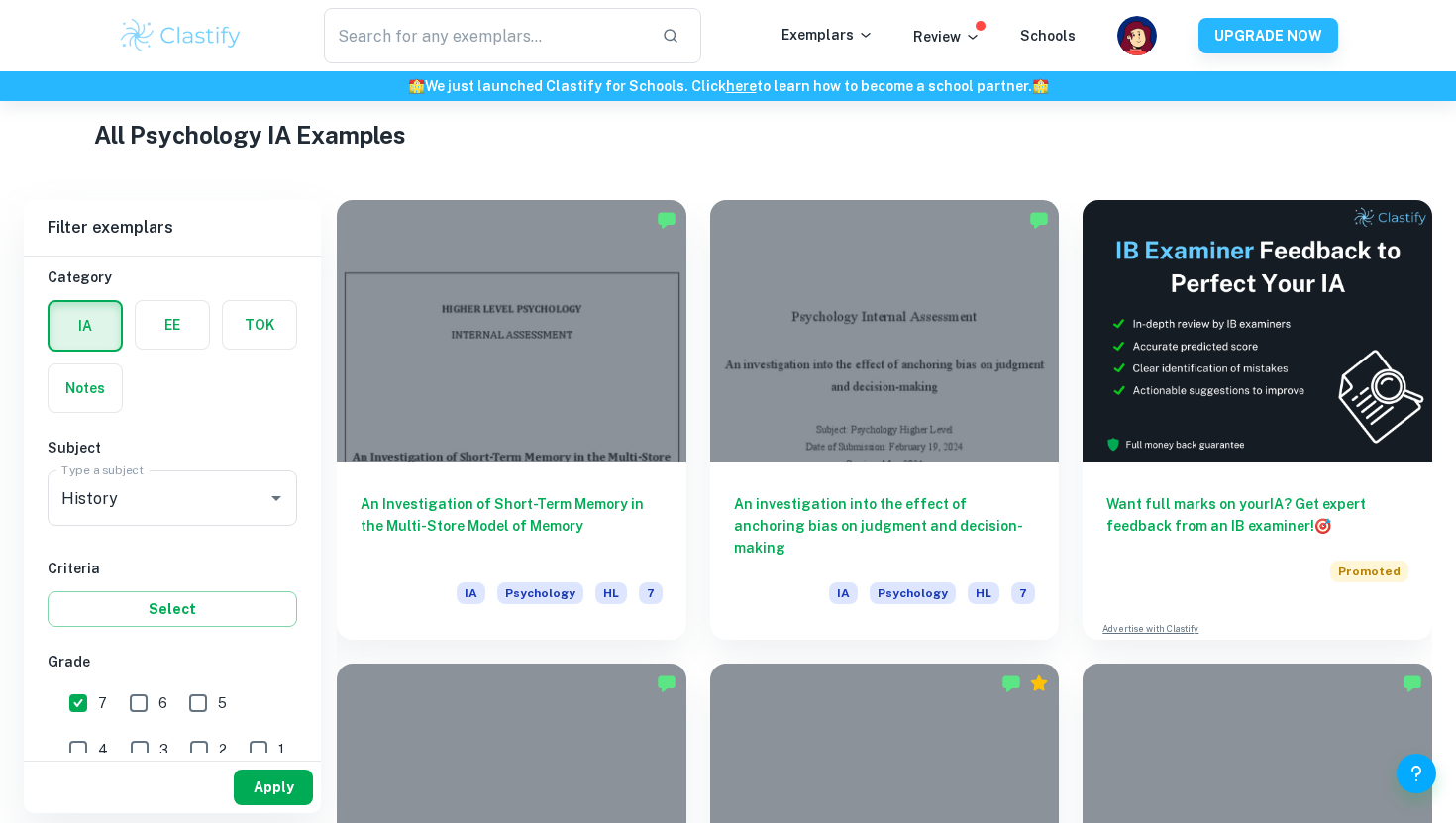 click on "Apply" at bounding box center (273, 787) 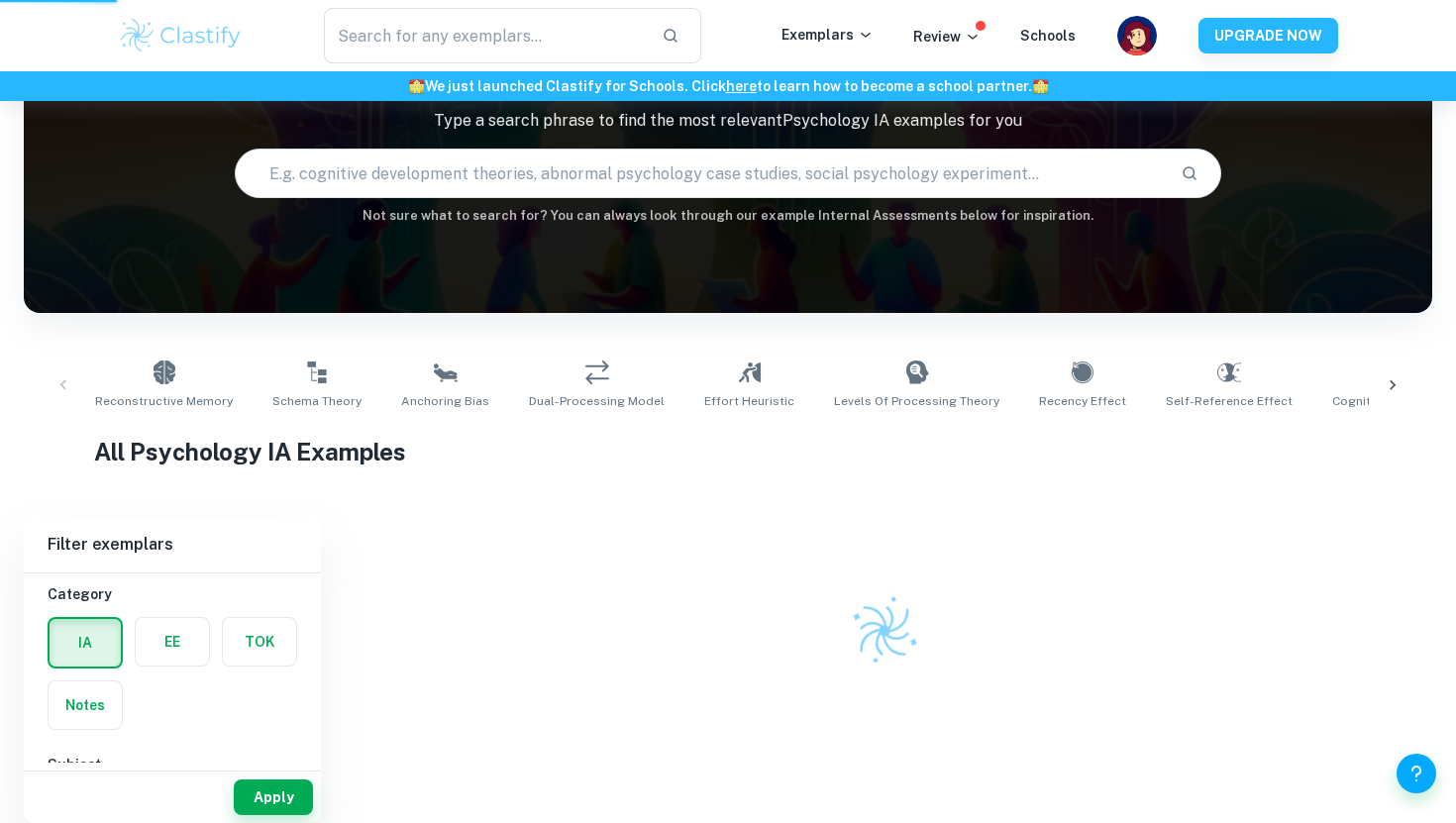 scroll, scrollTop: 142, scrollLeft: 0, axis: vertical 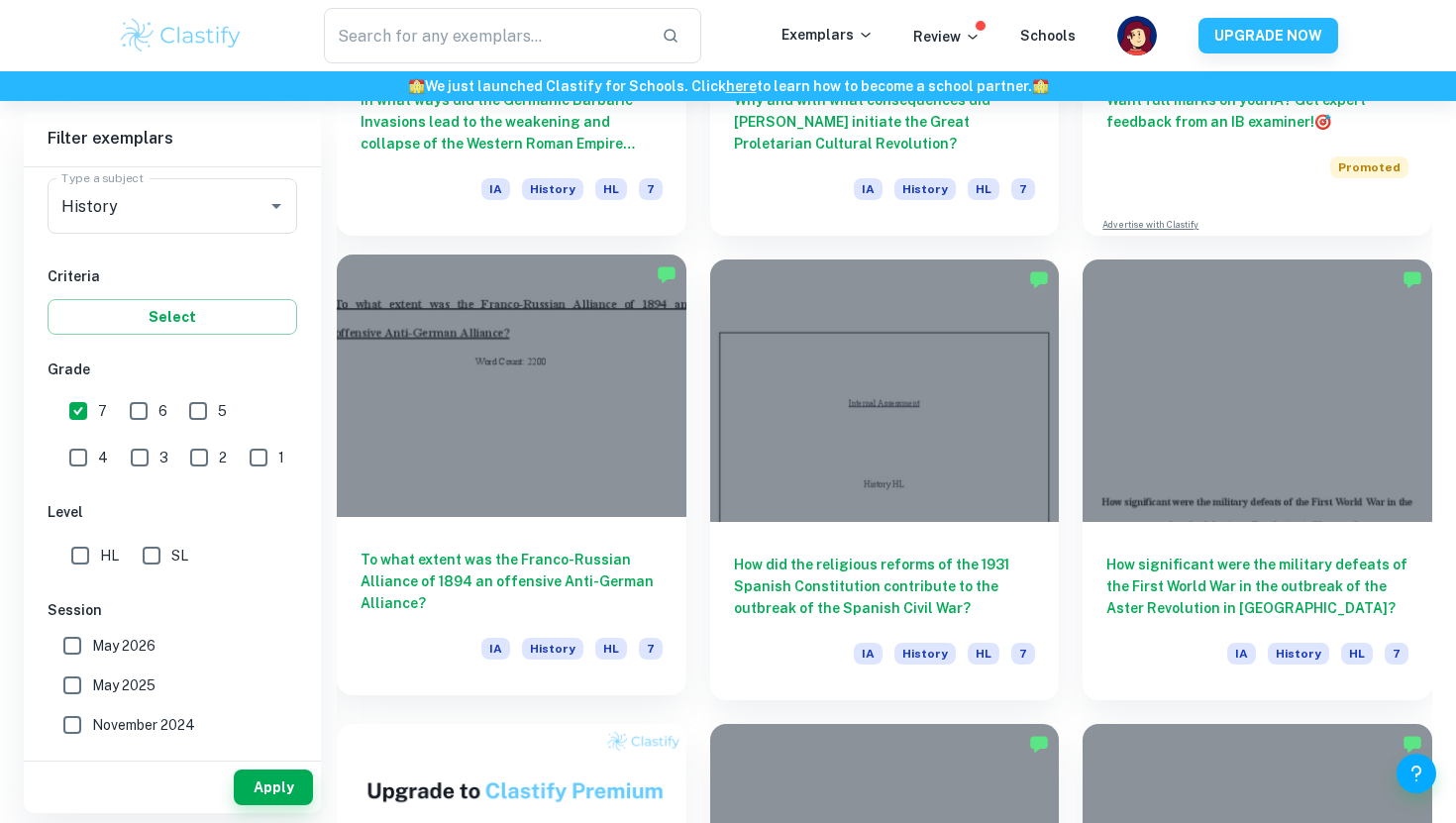 click on "To what extent was the Franco-Russian Alliance of 1894 an offensive Anti-German Alliance?" at bounding box center [511, 581] 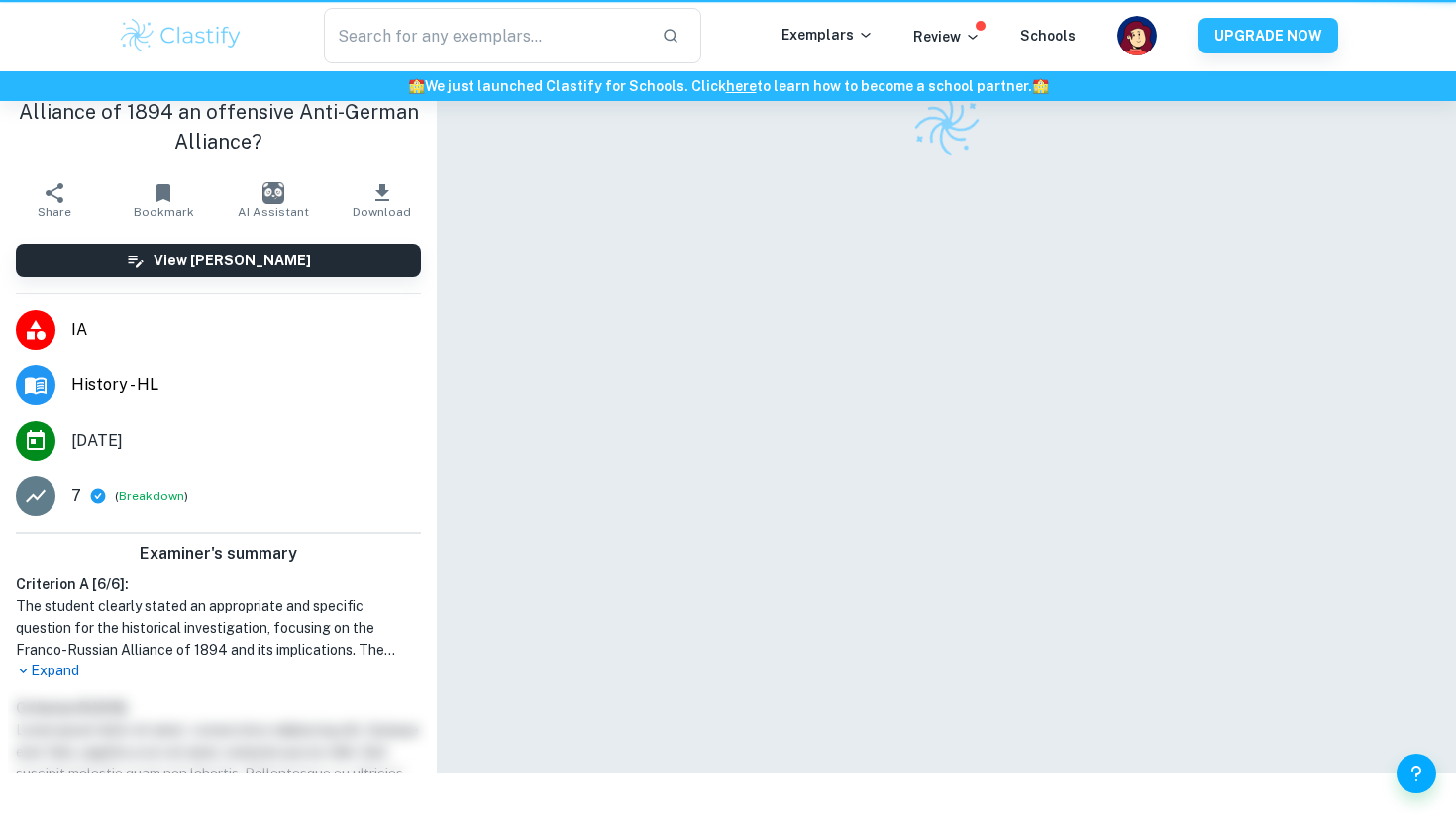 scroll, scrollTop: 0, scrollLeft: 0, axis: both 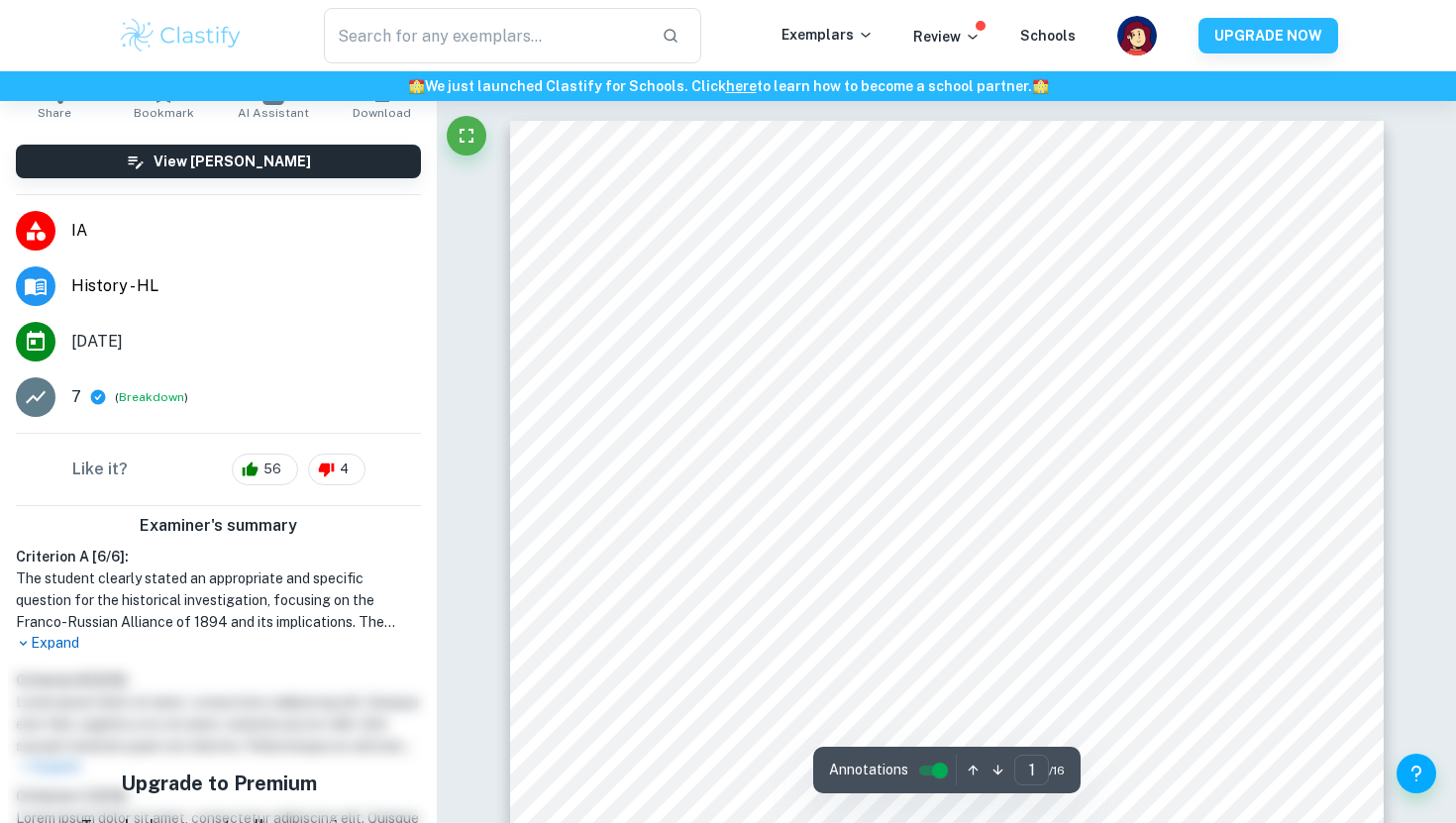 click on "Expand" at bounding box center (218, 643) 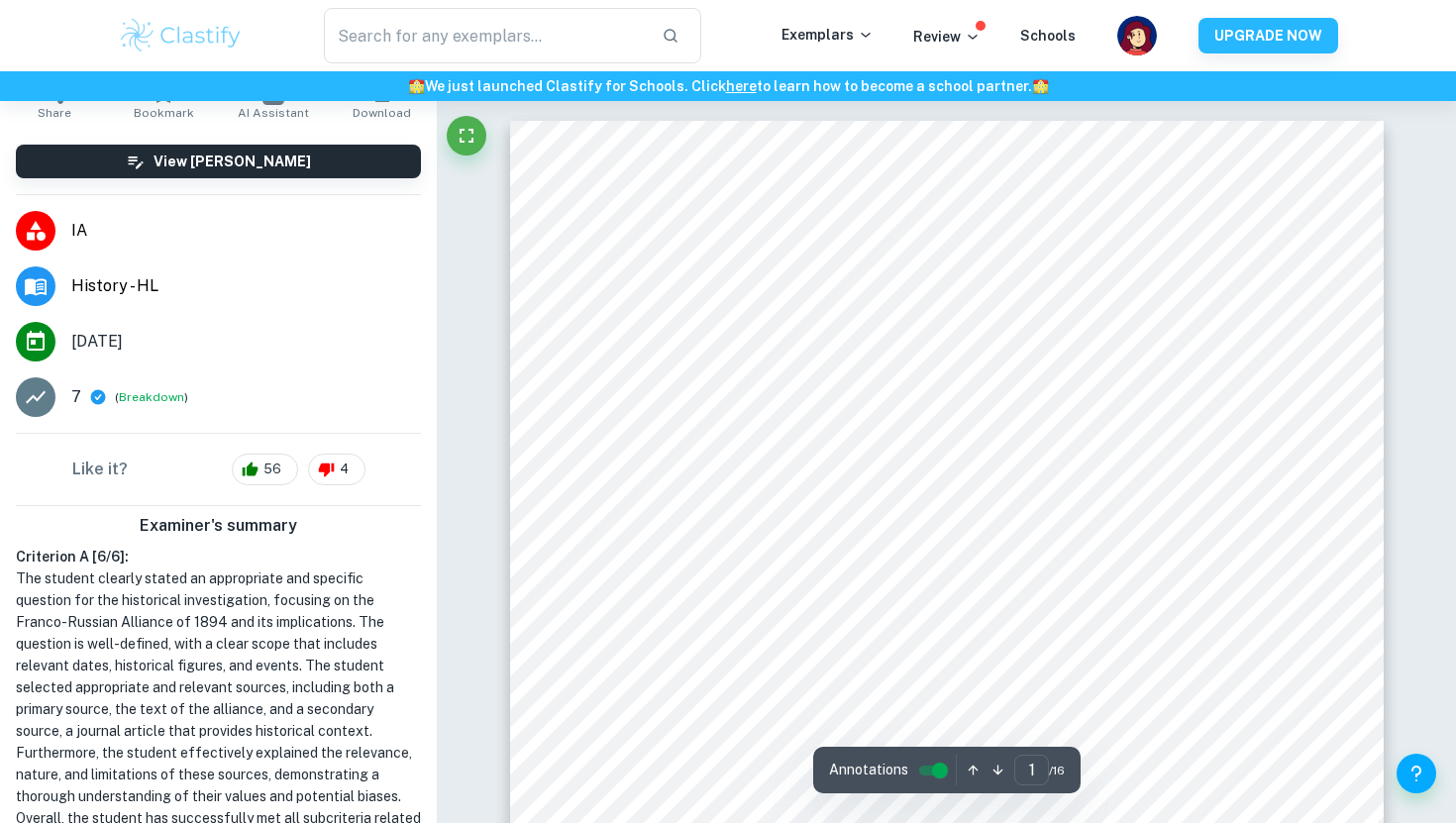 scroll, scrollTop: 606, scrollLeft: 0, axis: vertical 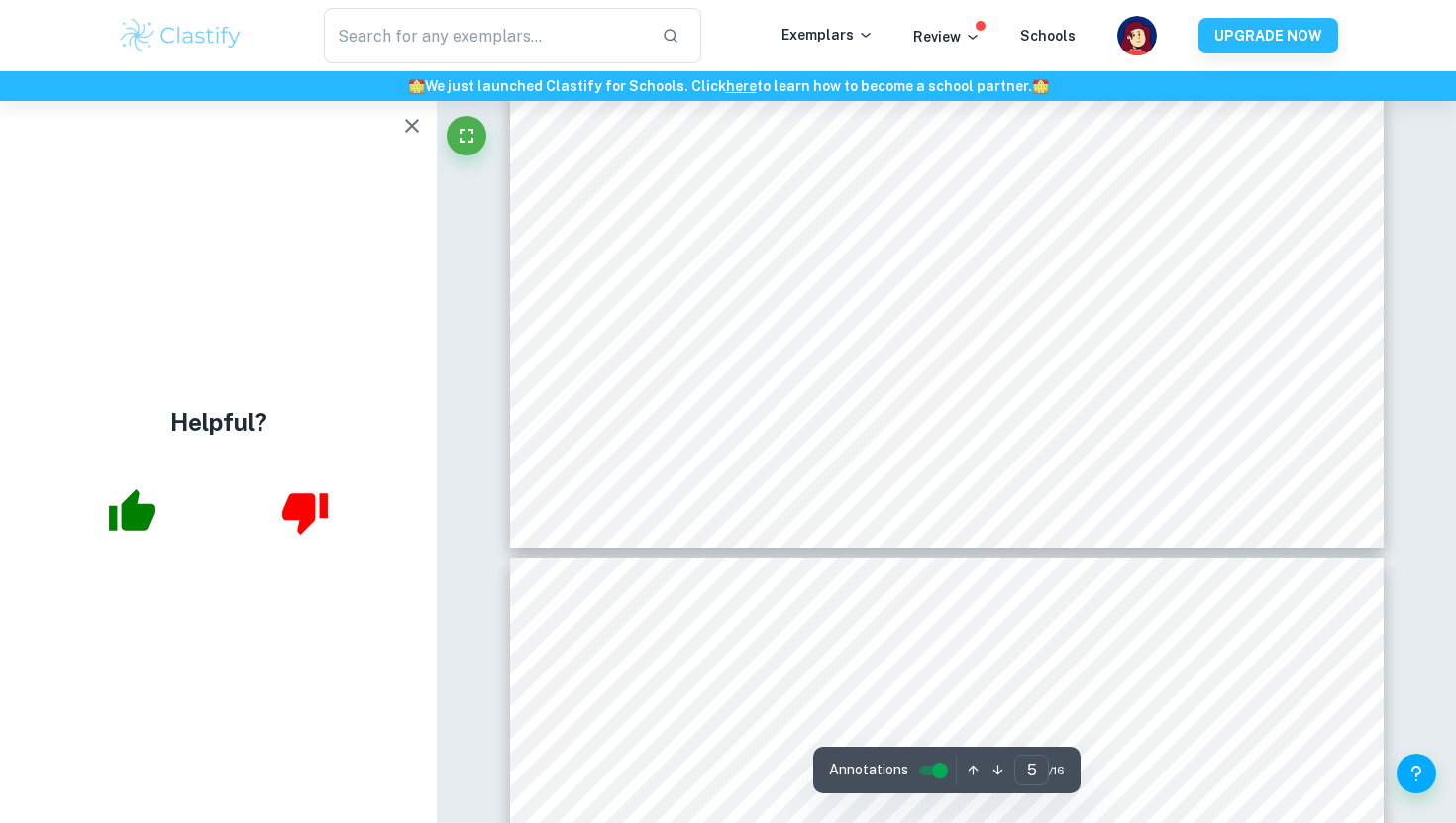 type on "6" 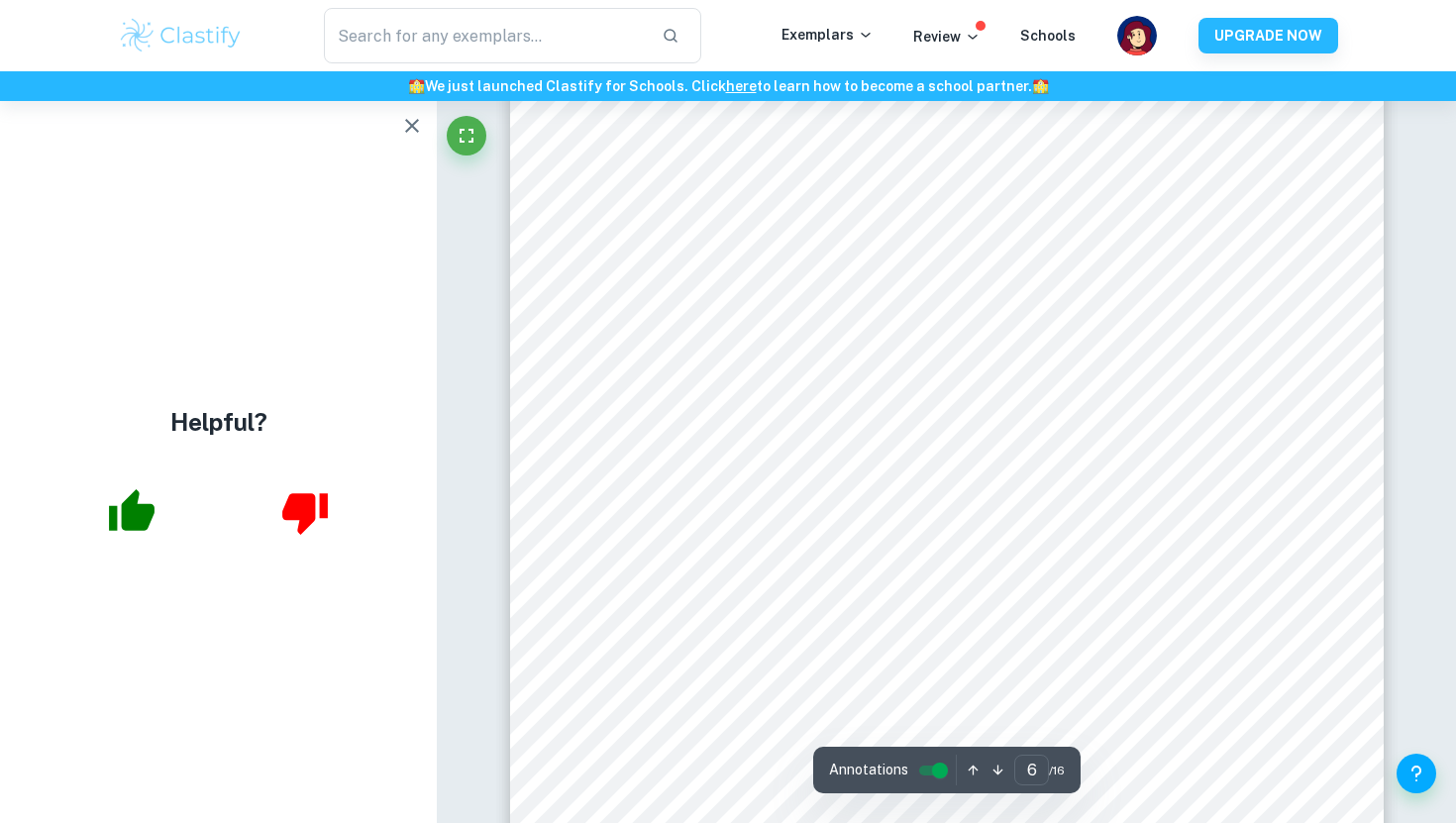 scroll, scrollTop: 6756, scrollLeft: 0, axis: vertical 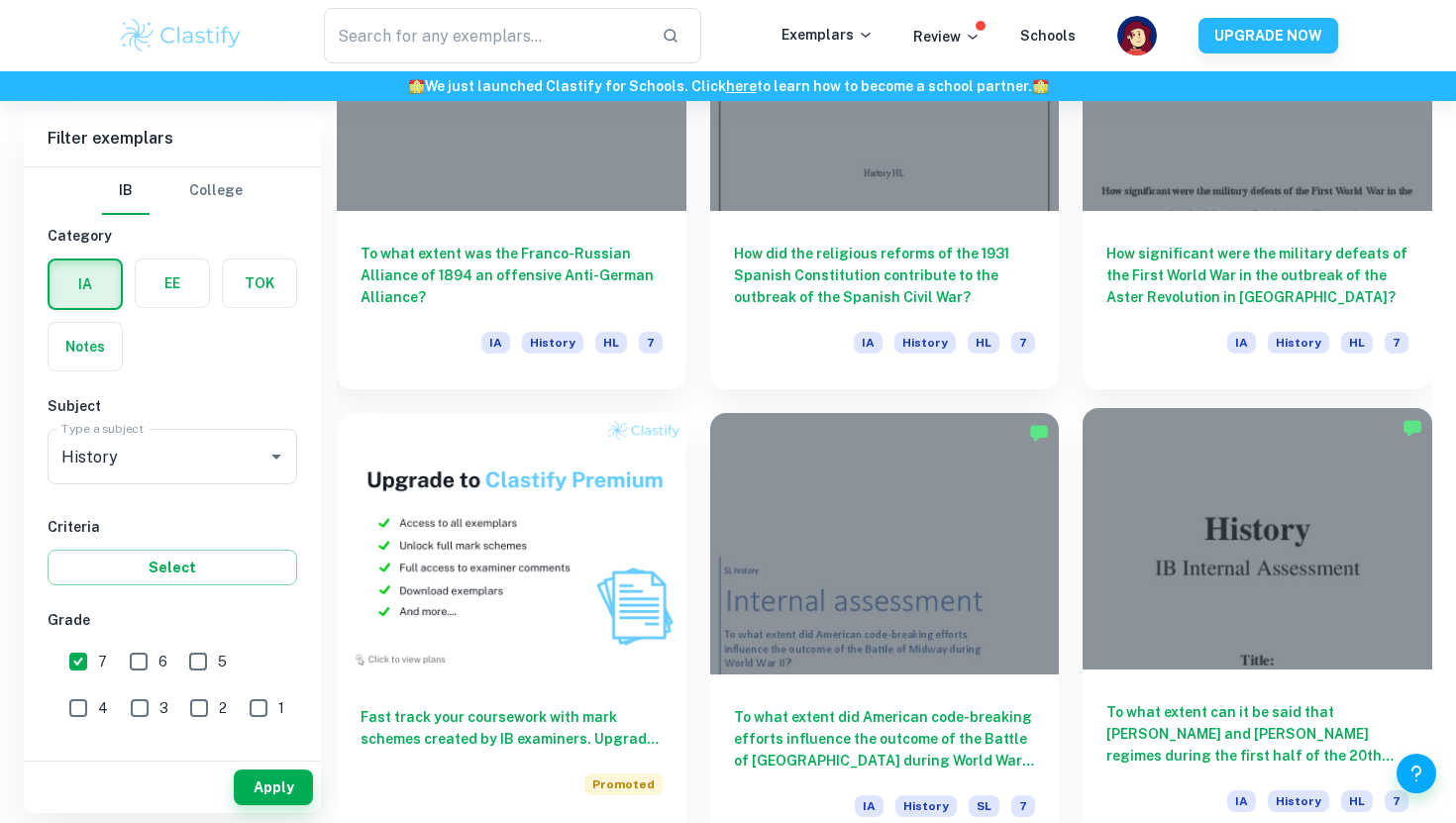 click on "To what extent can it be said that [PERSON_NAME] and [PERSON_NAME] regimes during the first half of the 20th century were similarly ruthless?" at bounding box center [1257, 734] 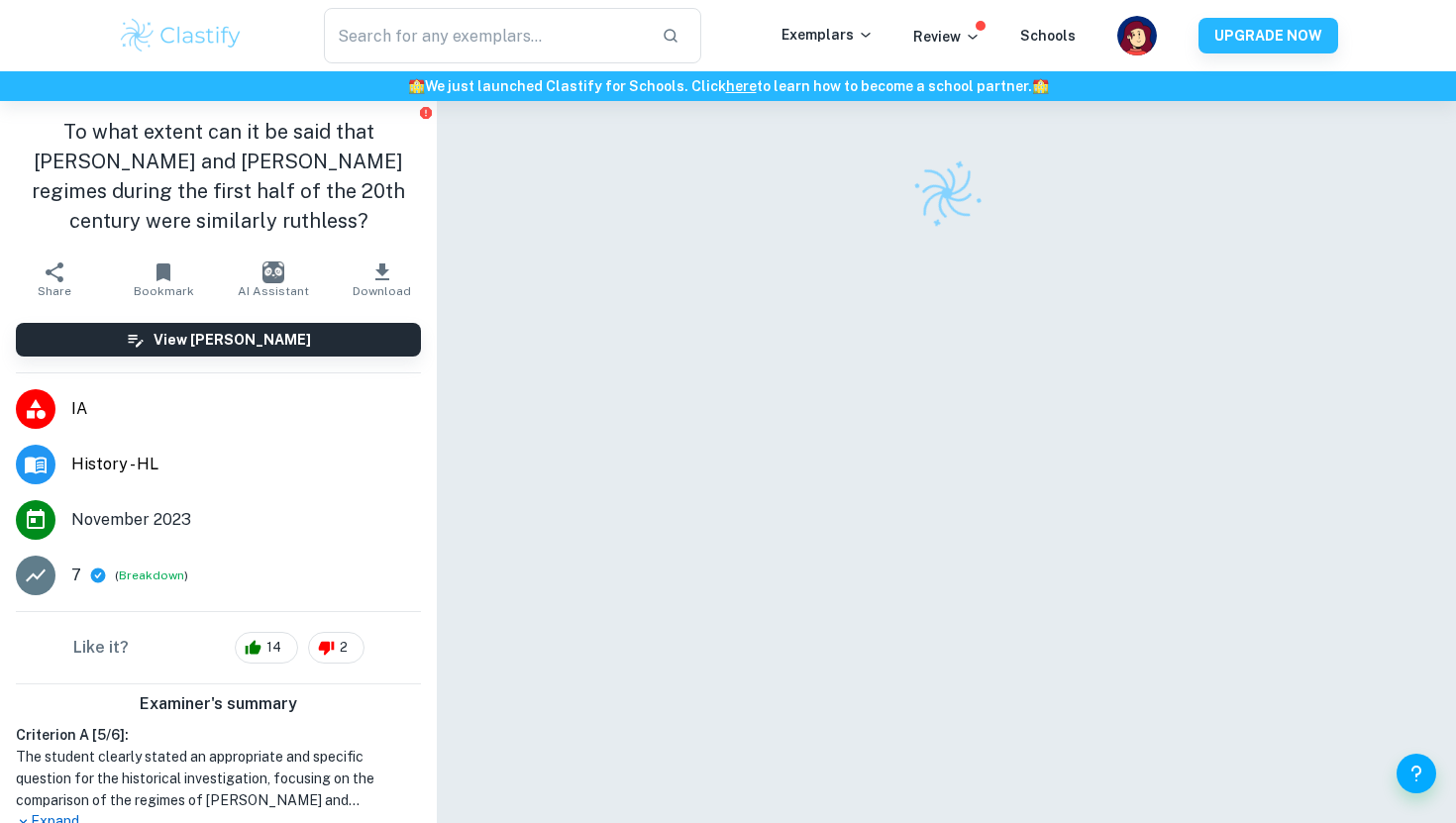 scroll, scrollTop: 34, scrollLeft: 0, axis: vertical 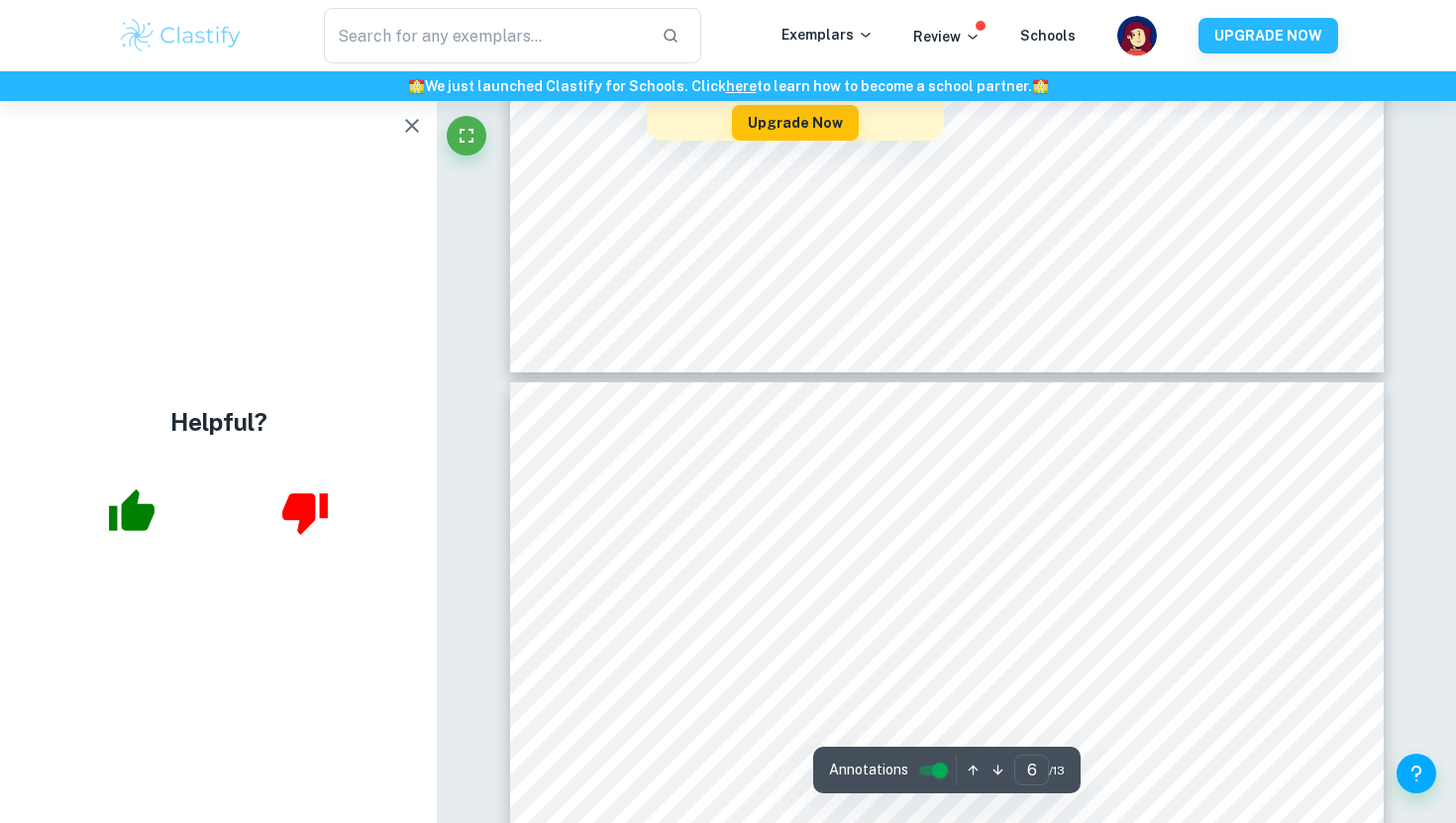 type on "5" 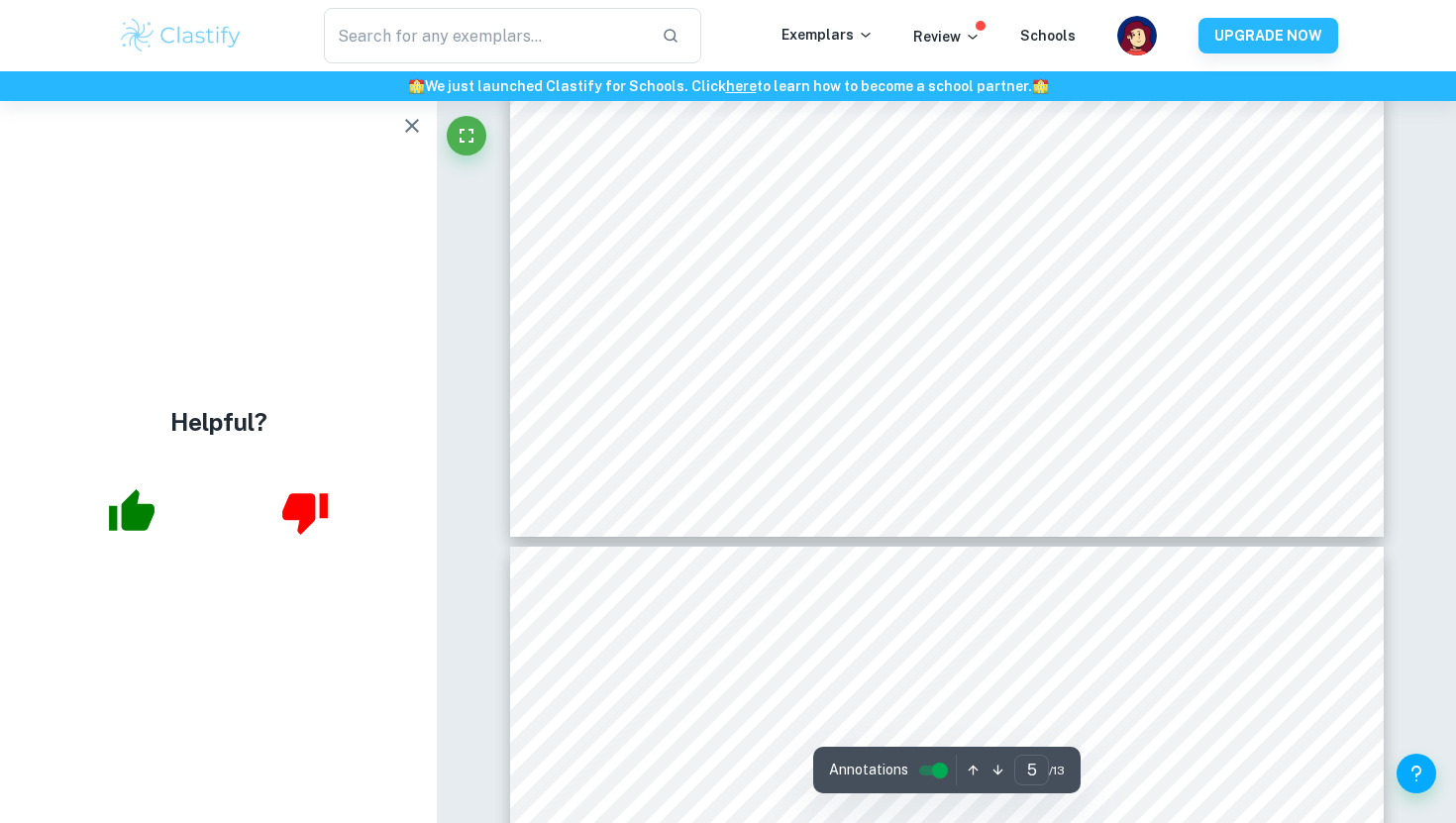 scroll, scrollTop: 5639, scrollLeft: 0, axis: vertical 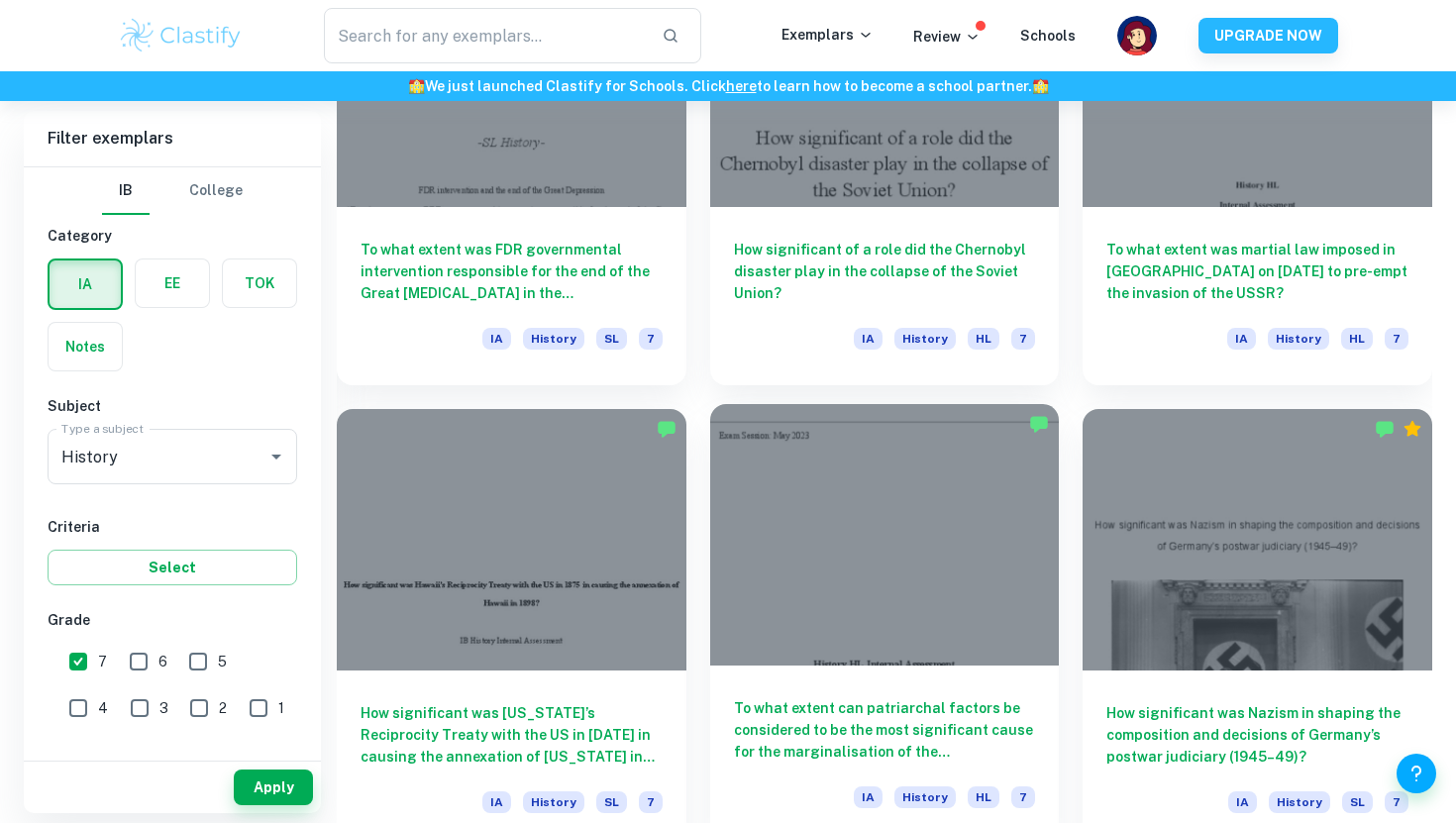 click on "To what extent can patriarchal factors be considered to be the most significant cause for the marginalisation of the [DEMOGRAPHIC_DATA] comfort women during and after the Pacific War?" at bounding box center [884, 730] 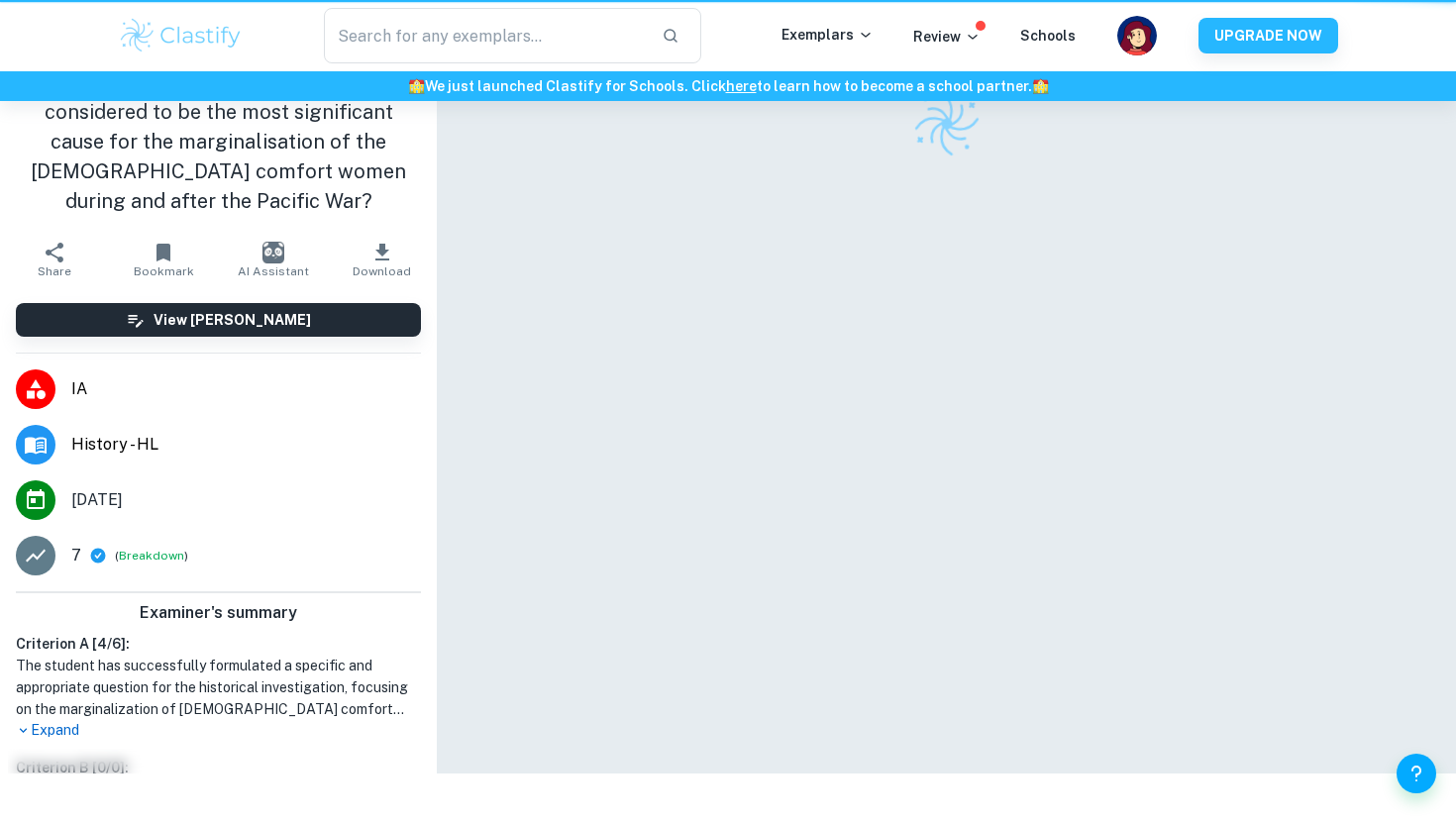scroll, scrollTop: 0, scrollLeft: 0, axis: both 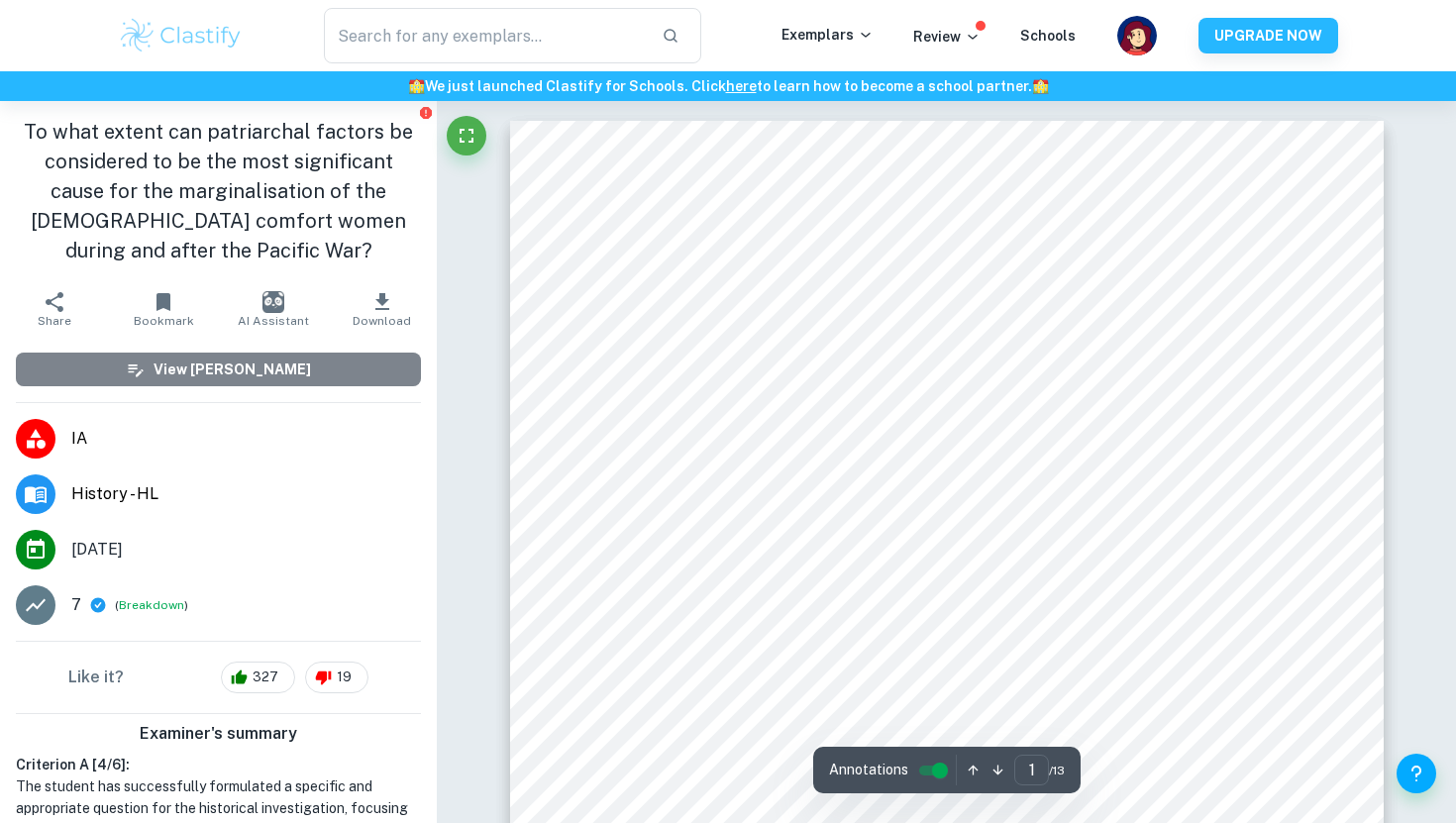 click on "View [PERSON_NAME]" at bounding box center (232, 369) 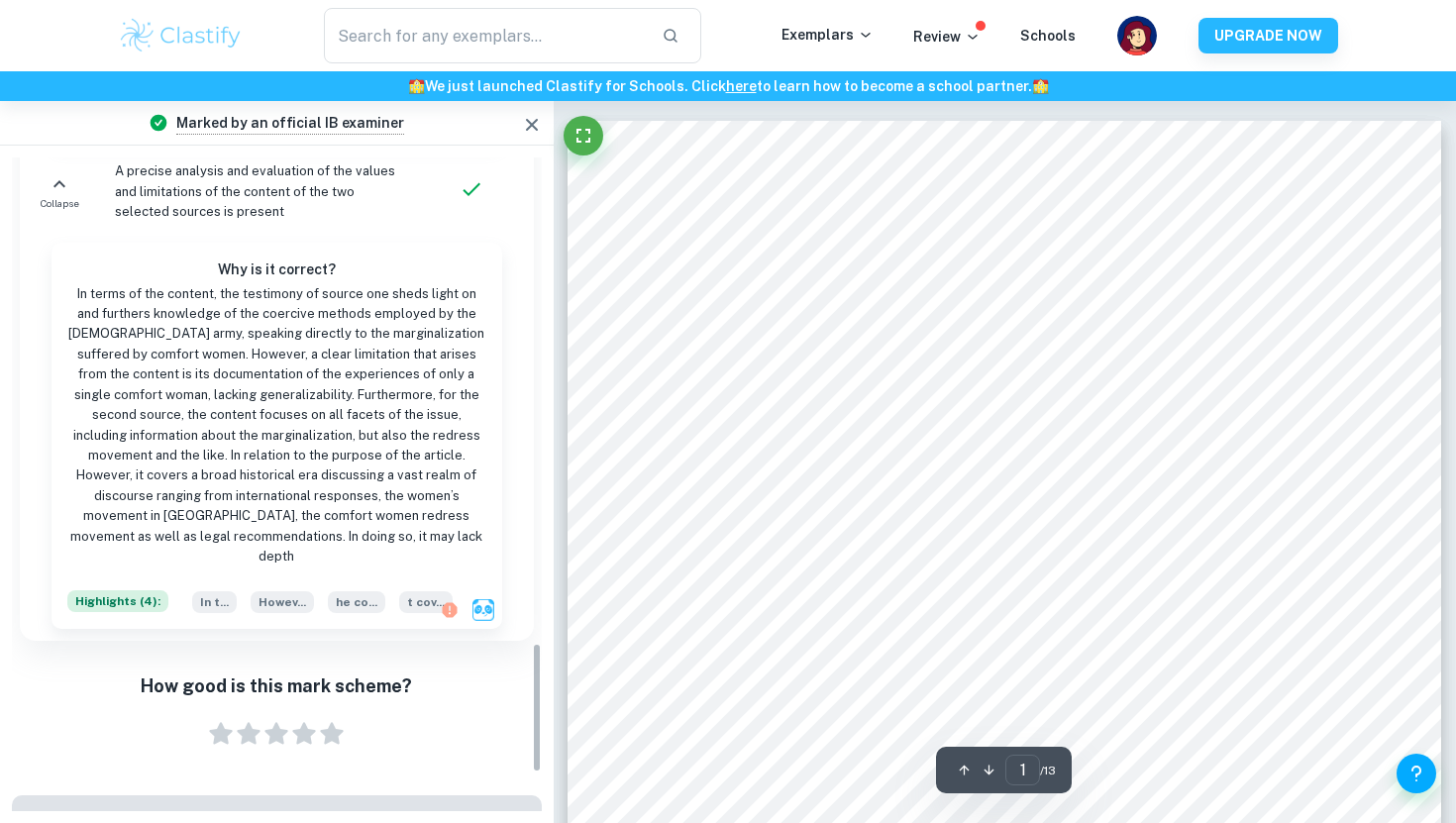 scroll, scrollTop: 2639, scrollLeft: 0, axis: vertical 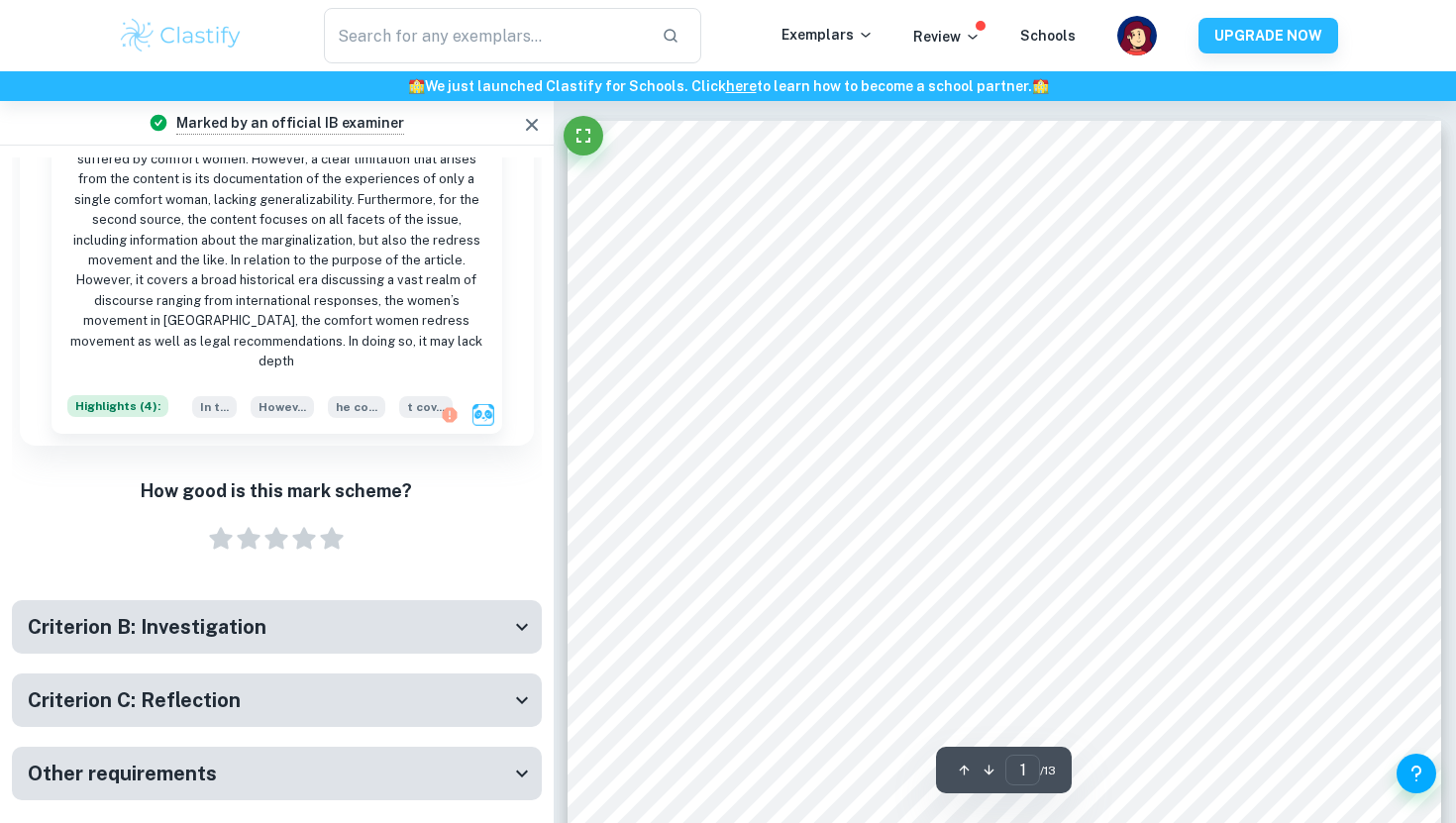 click on "Criterion B: Investigation" at bounding box center [147, 627] 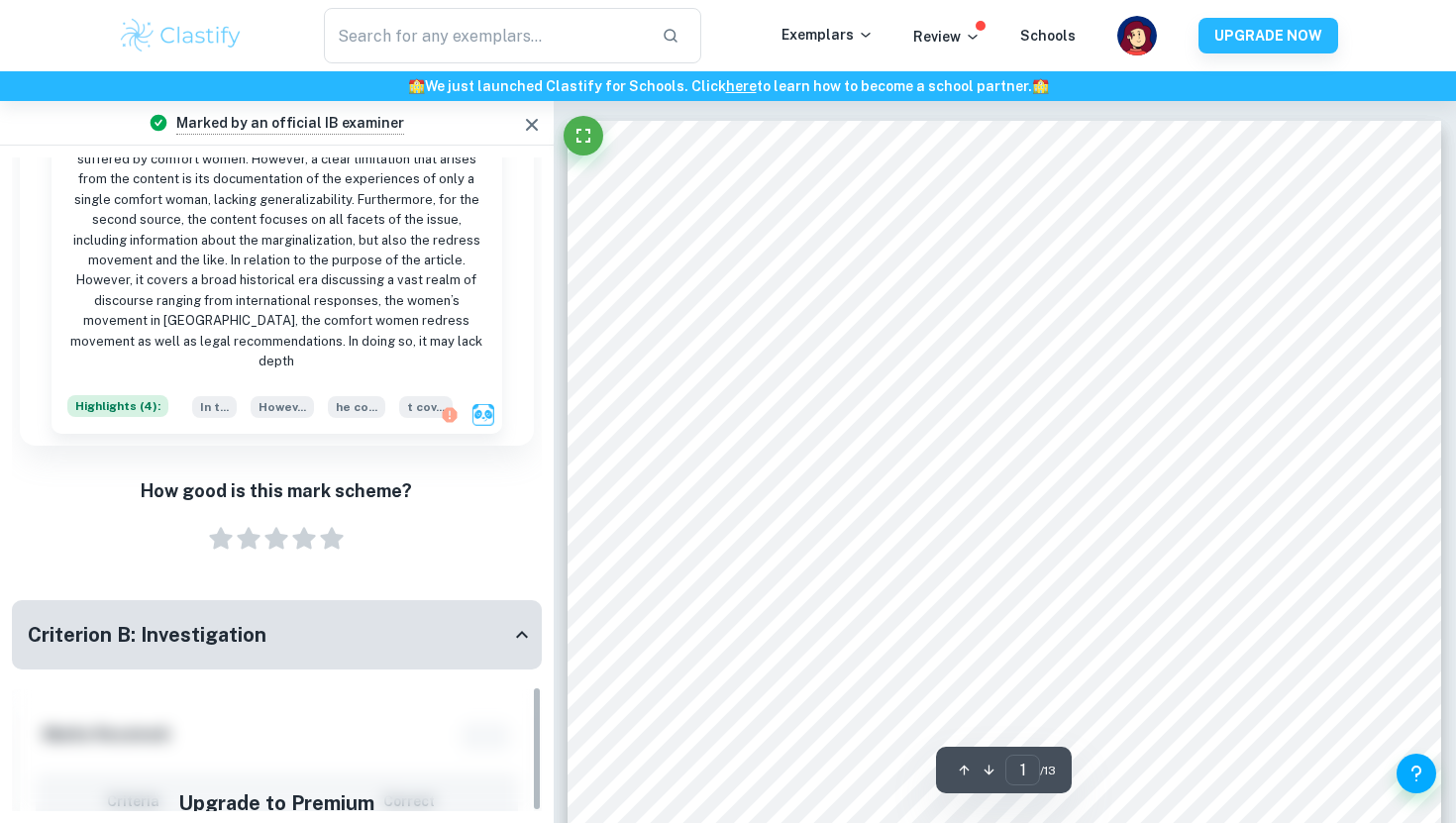 scroll, scrollTop: 3597, scrollLeft: 0, axis: vertical 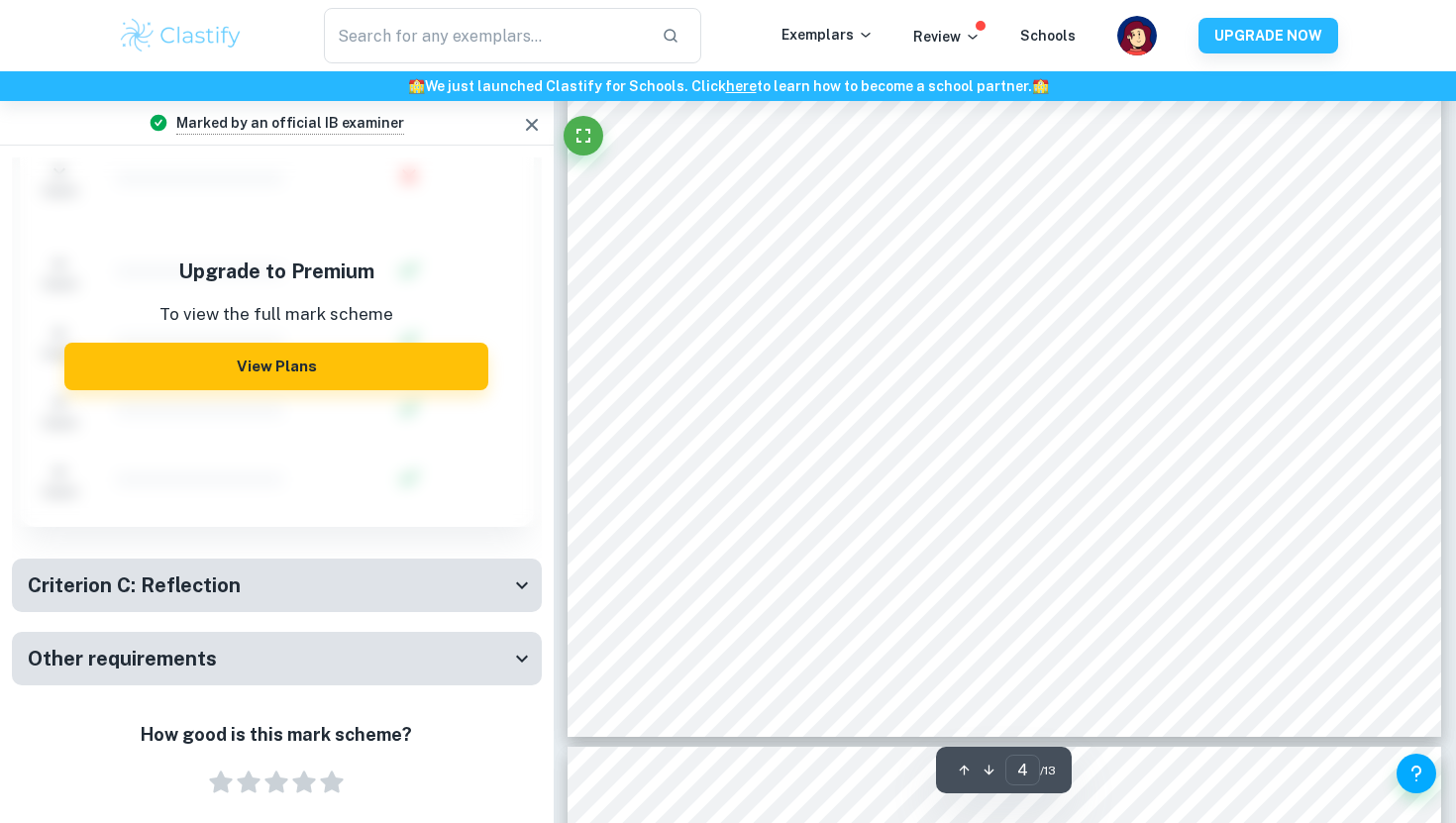 type on "5" 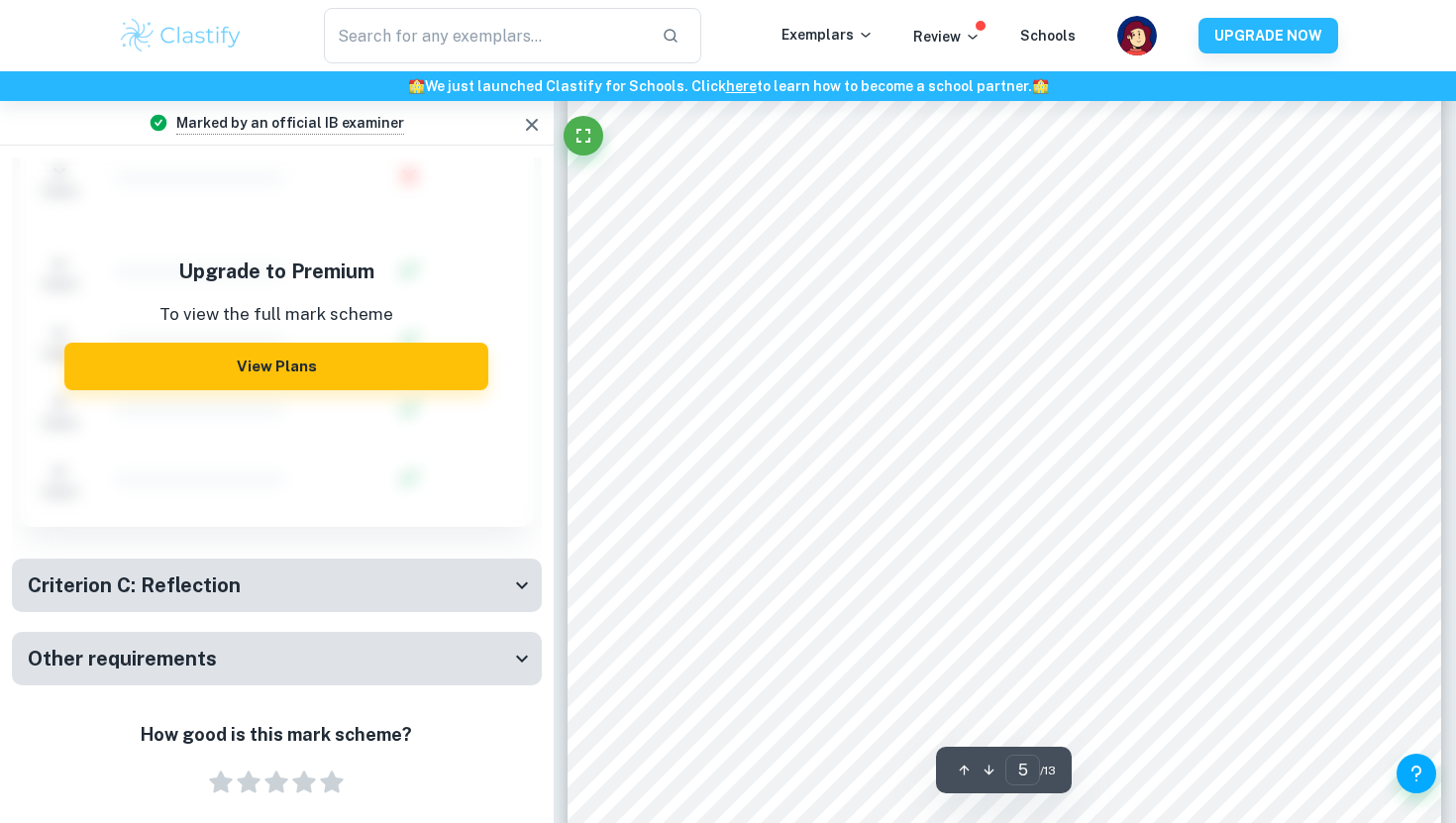 scroll, scrollTop: 5313, scrollLeft: 0, axis: vertical 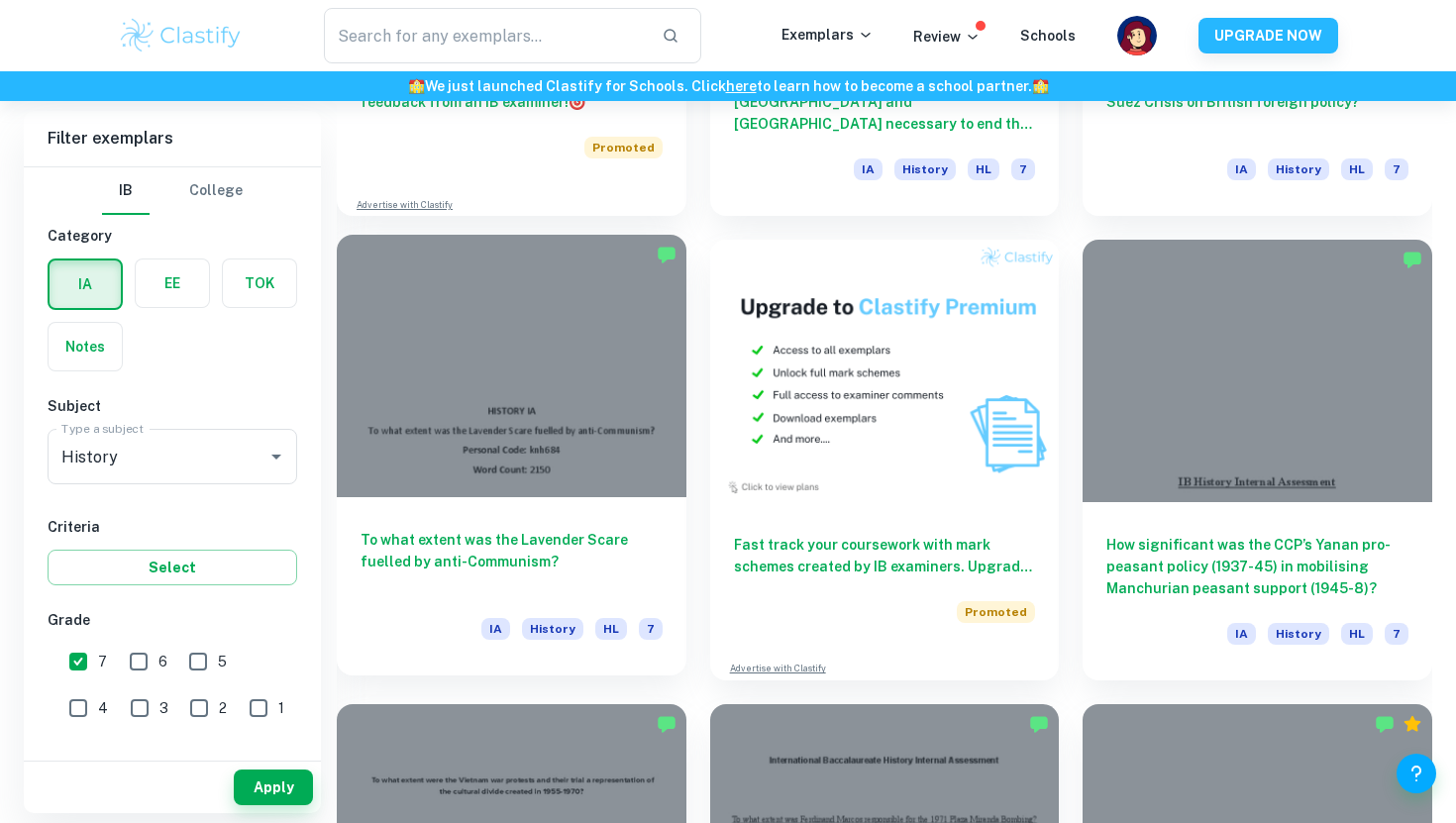 click on "To what extent was the Lavender Scare fuelled by anti-Communism?" at bounding box center (511, 562) 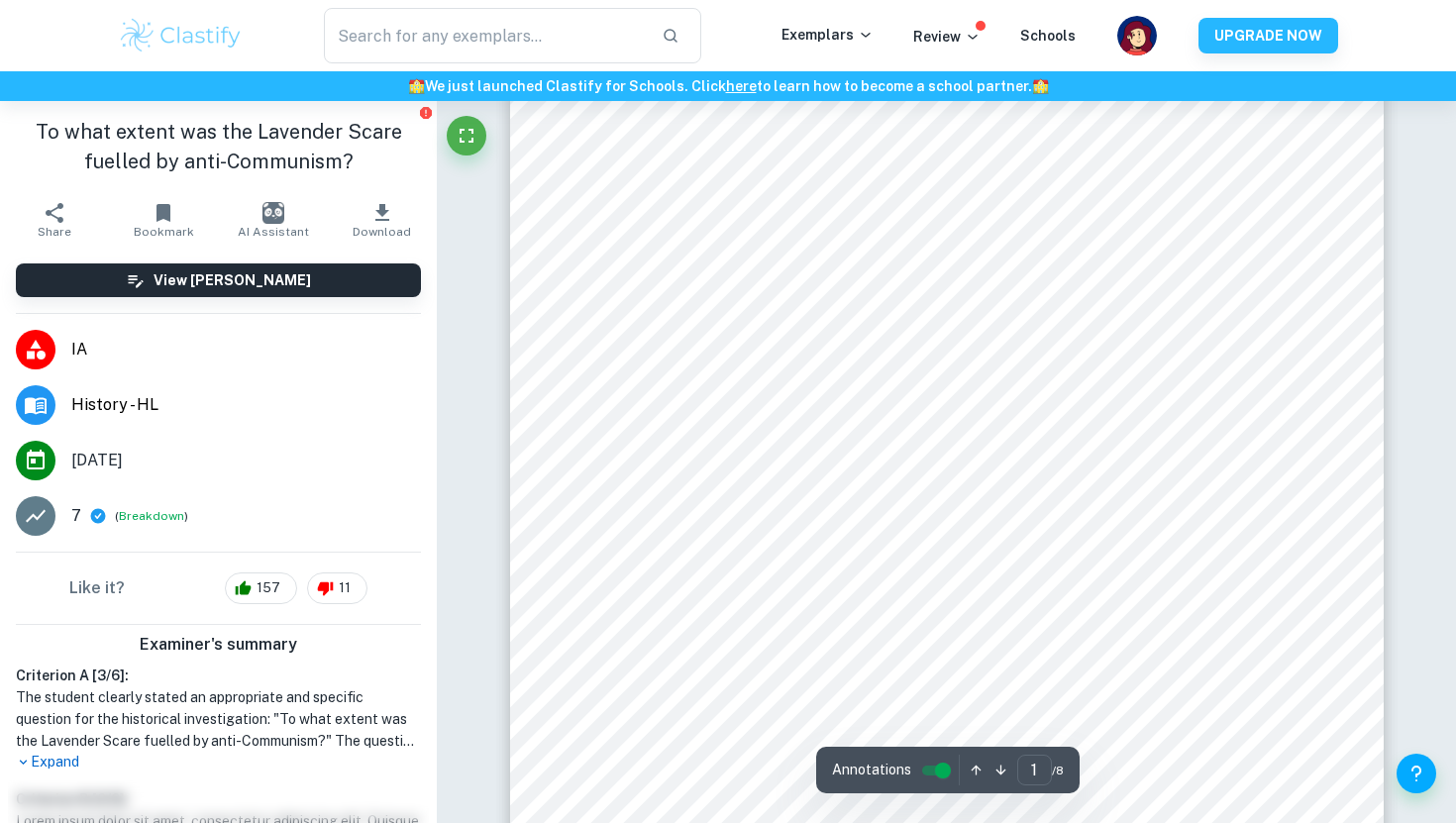 scroll, scrollTop: 0, scrollLeft: 0, axis: both 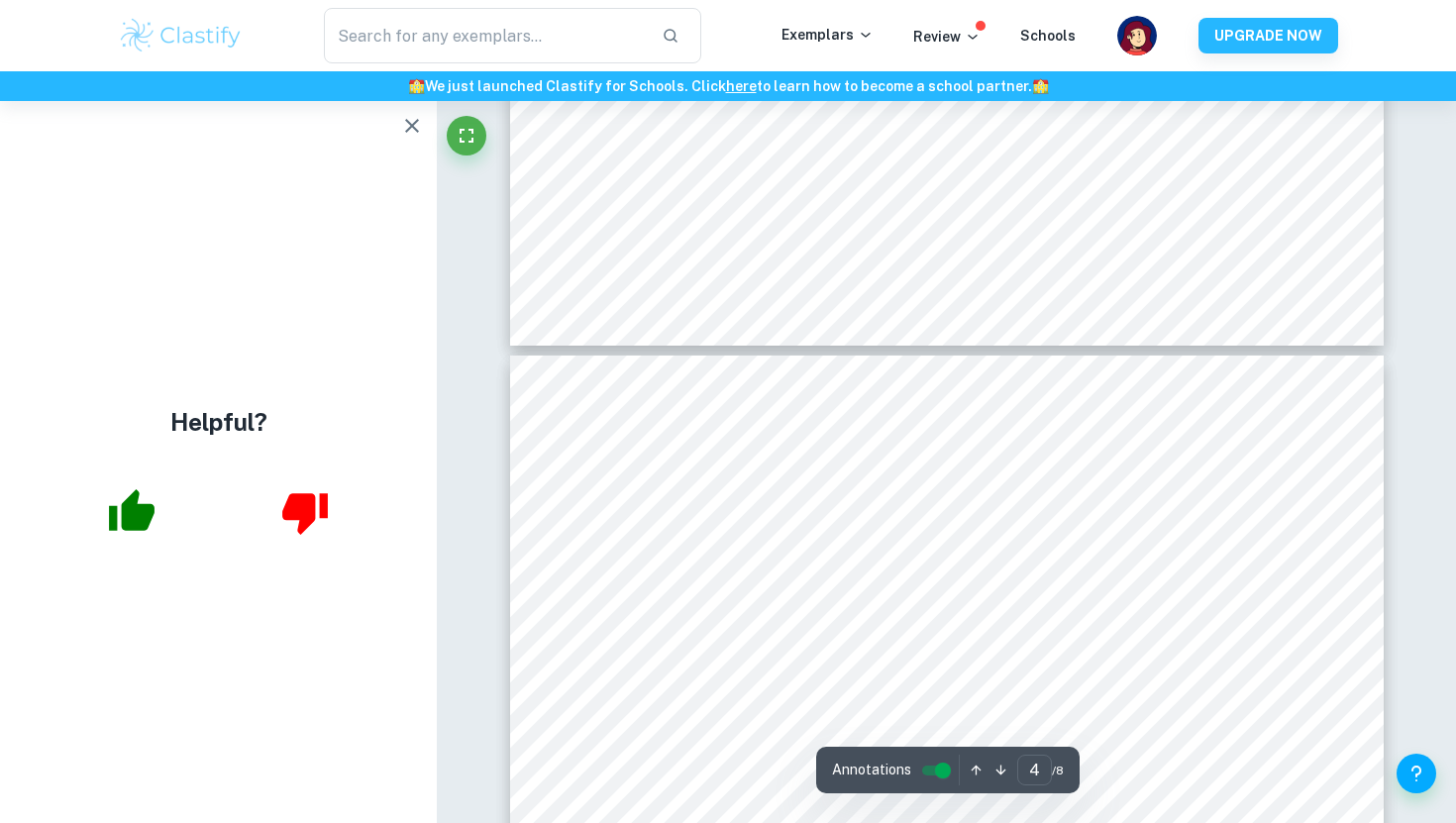 type on "3" 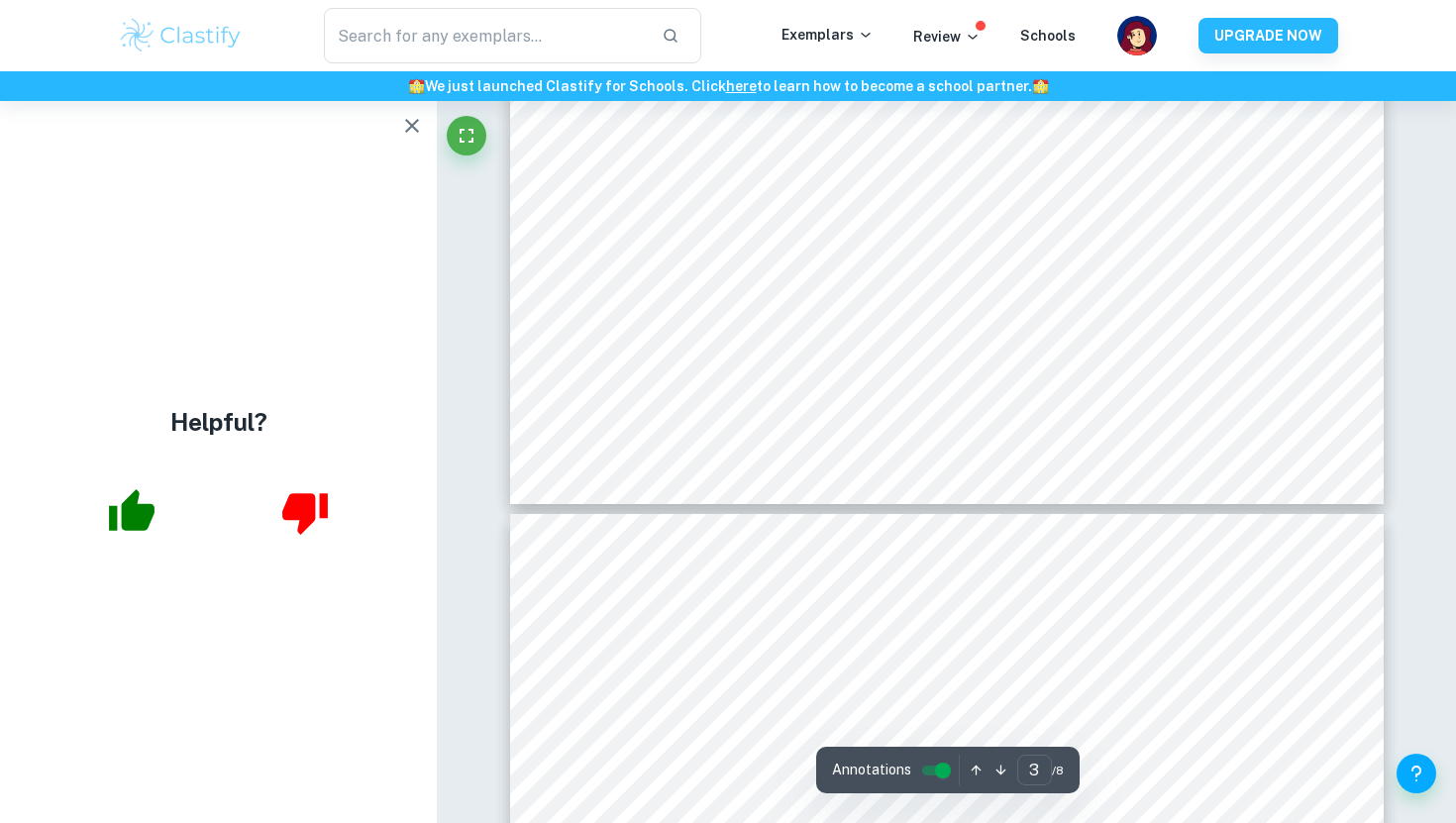 scroll, scrollTop: 3417, scrollLeft: 0, axis: vertical 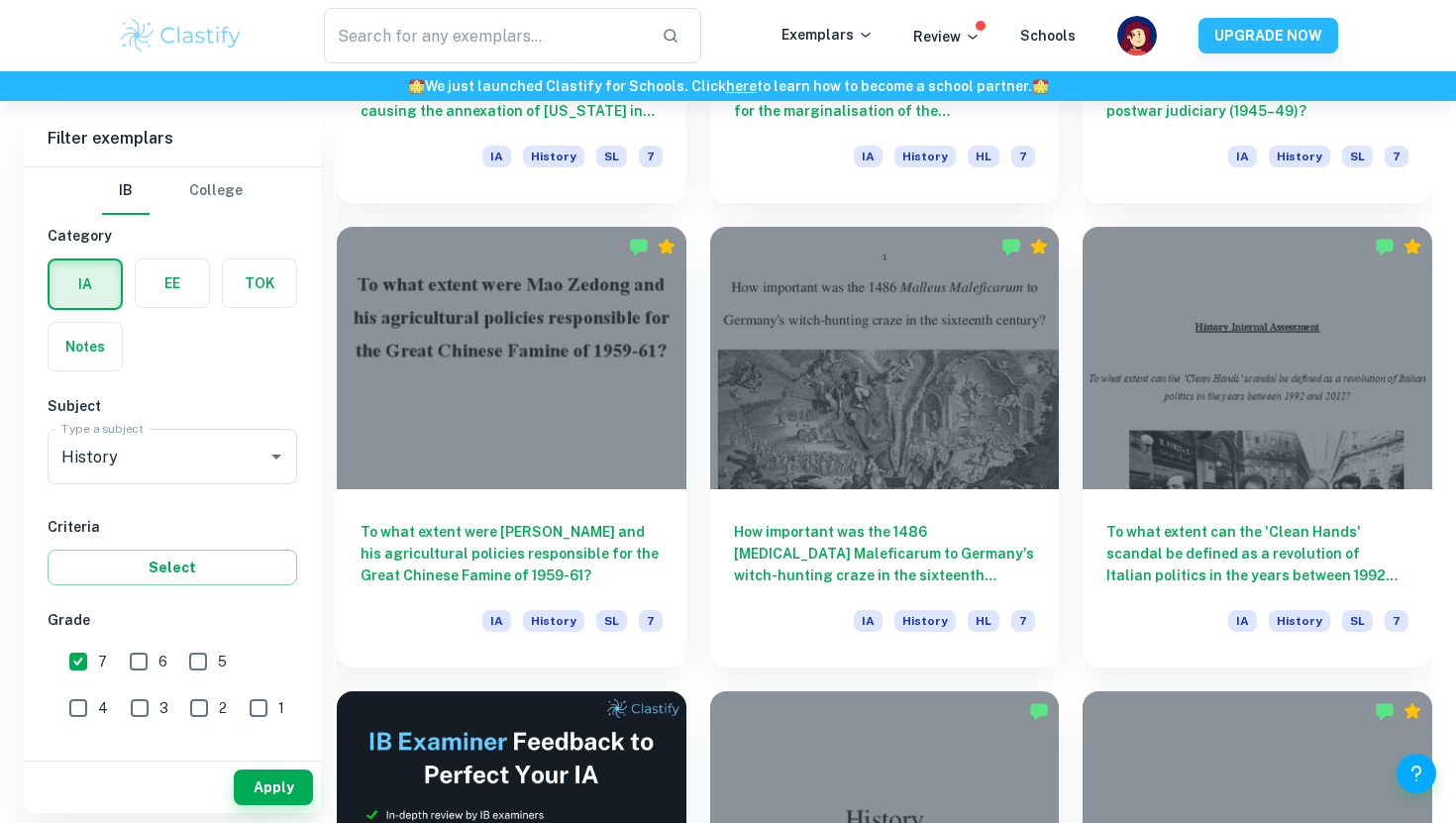 click at bounding box center (511, 358) 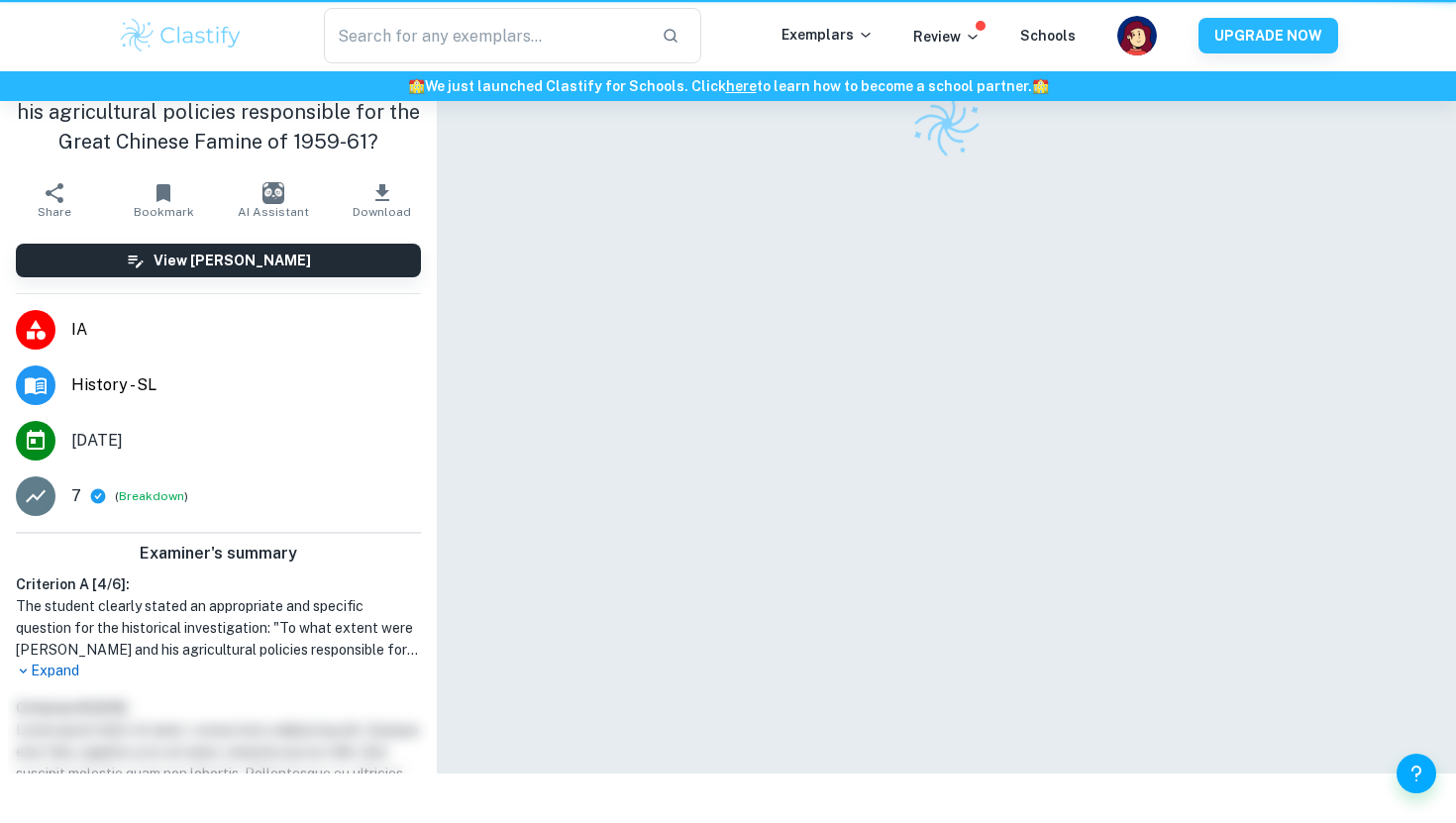 scroll, scrollTop: 0, scrollLeft: 0, axis: both 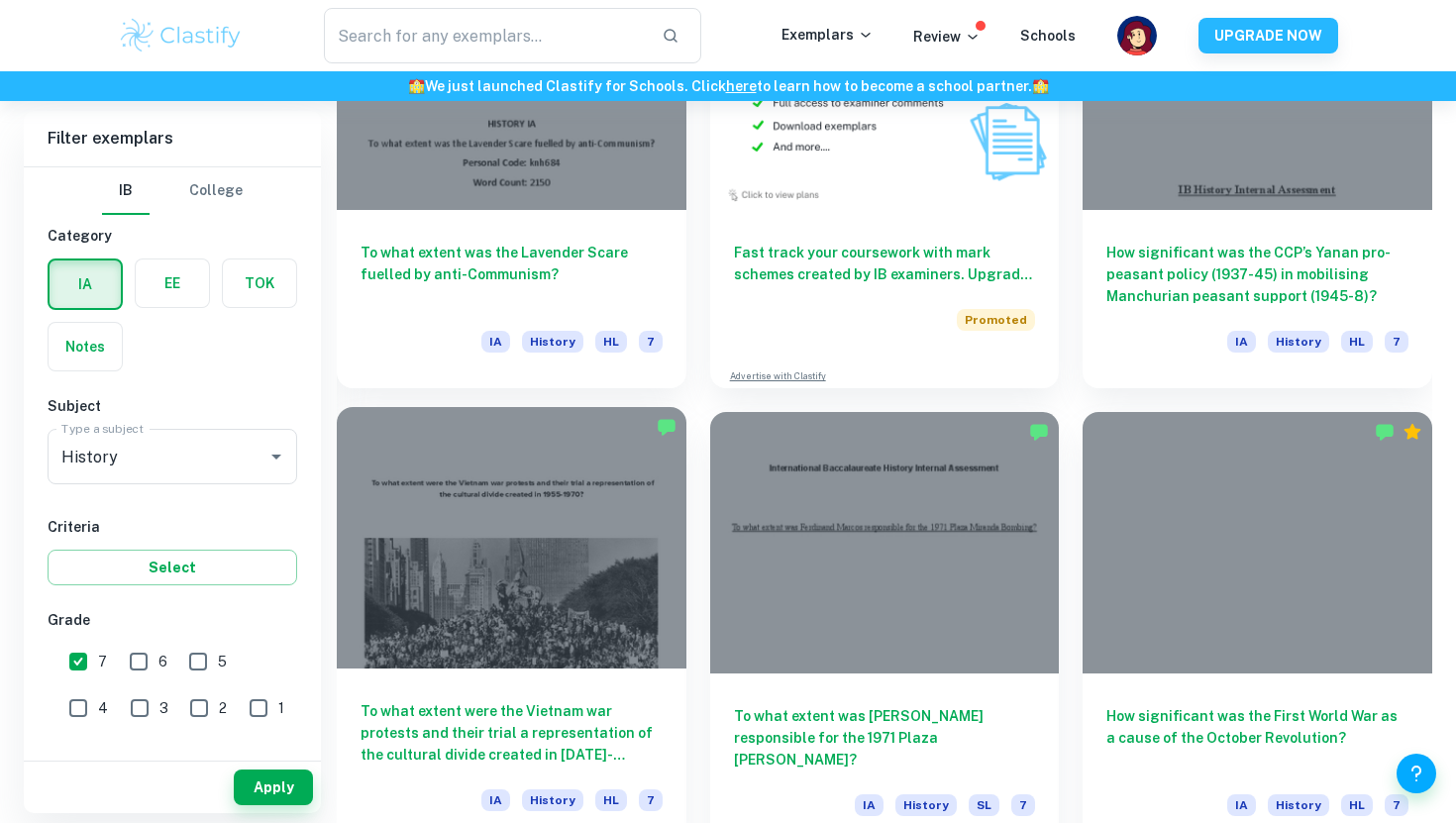click on "To what extent were the Vietnam war protests and their trial a representation of the cultural divide created in [DATE]-[DATE]?" at bounding box center [511, 733] 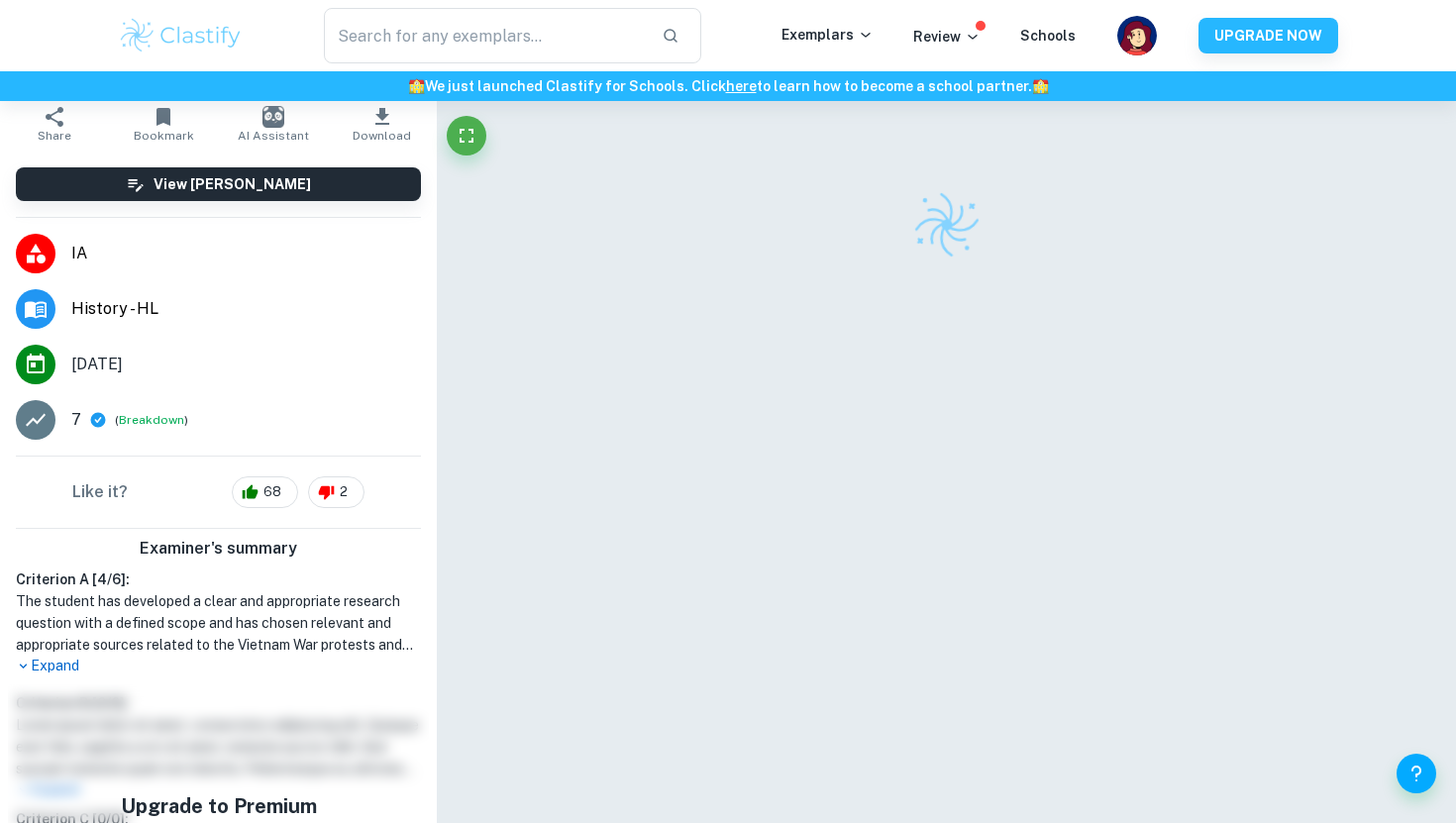 scroll, scrollTop: 160, scrollLeft: 0, axis: vertical 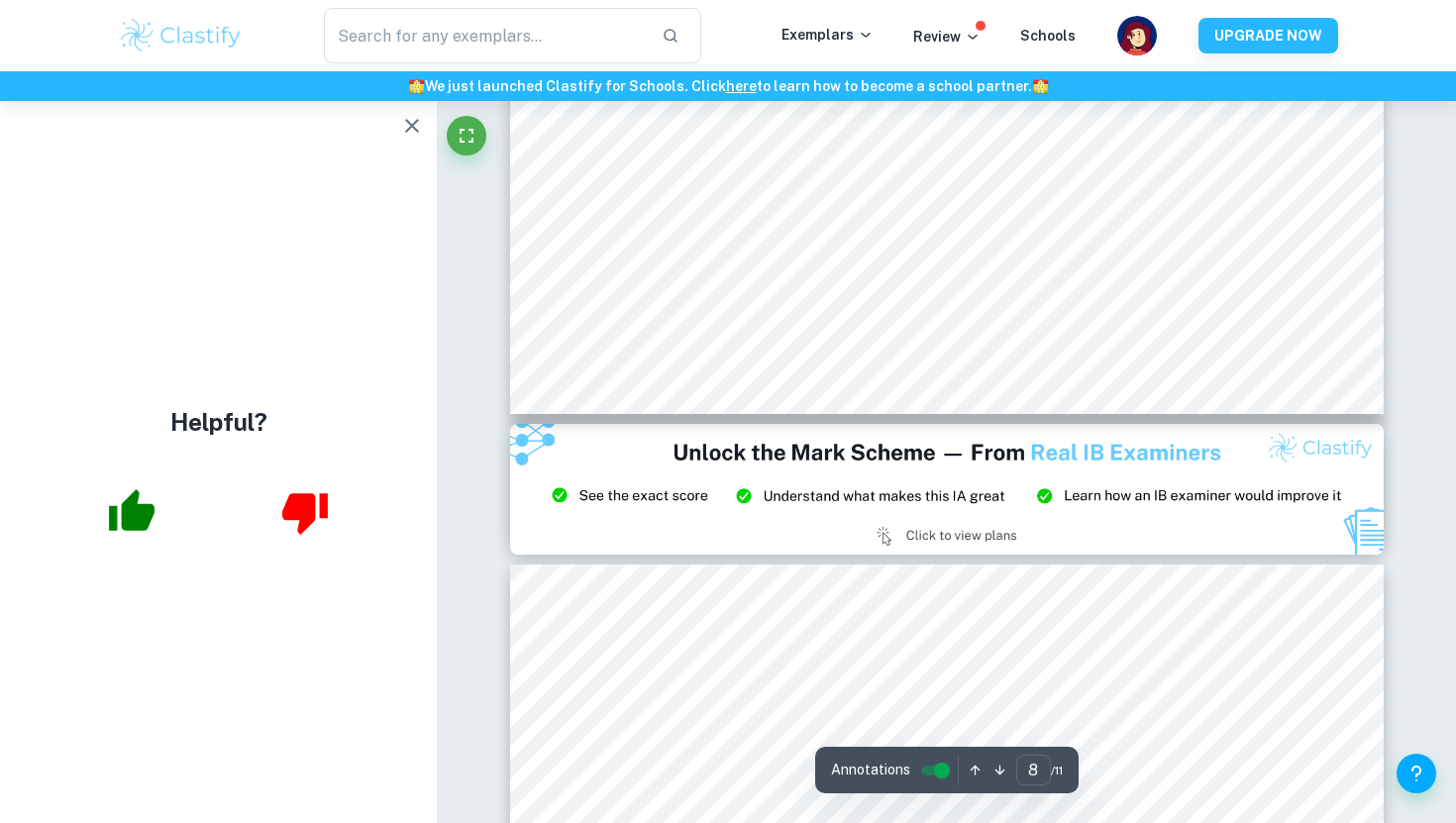 type on "9" 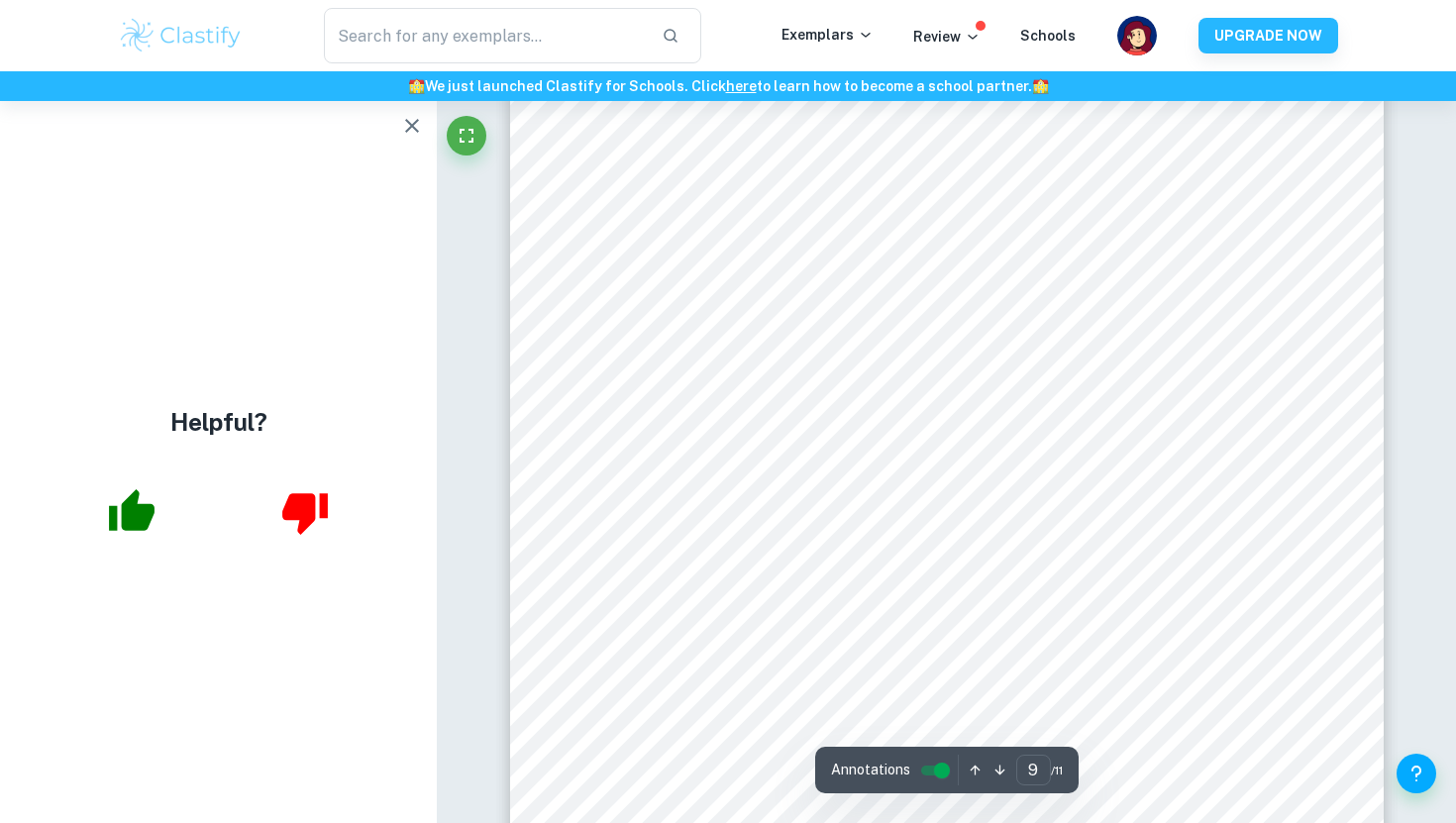 scroll, scrollTop: 9592, scrollLeft: 0, axis: vertical 